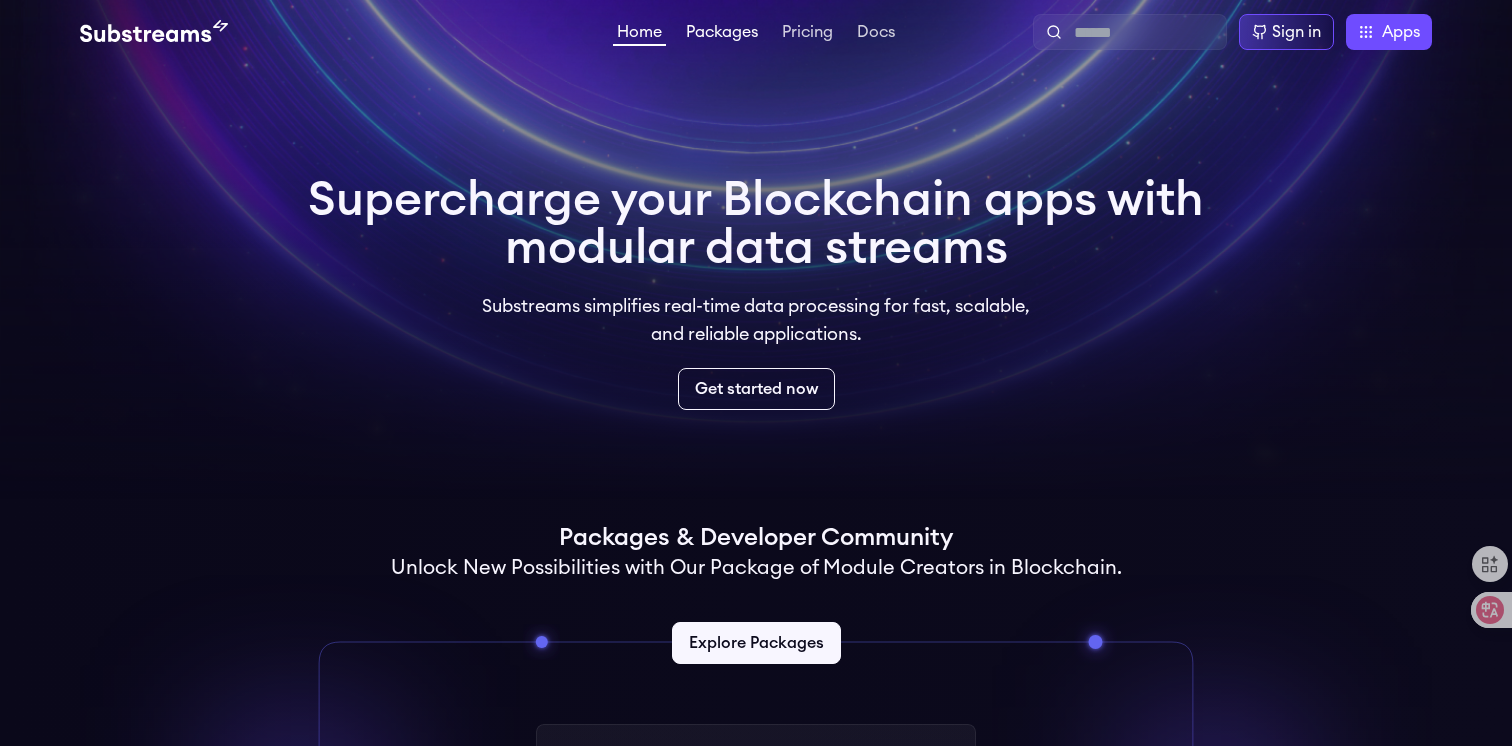 scroll, scrollTop: 0, scrollLeft: 0, axis: both 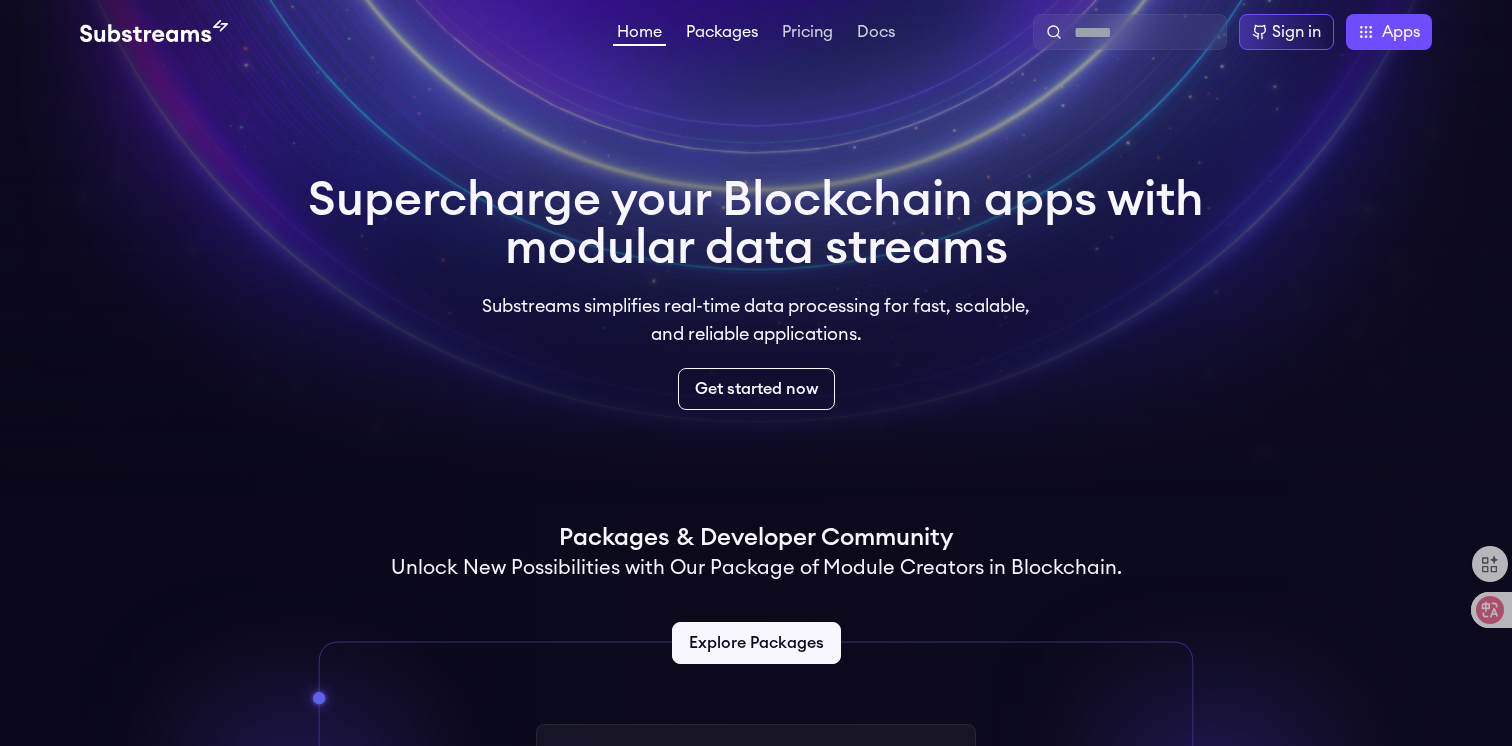click on "Packages" at bounding box center [722, 34] 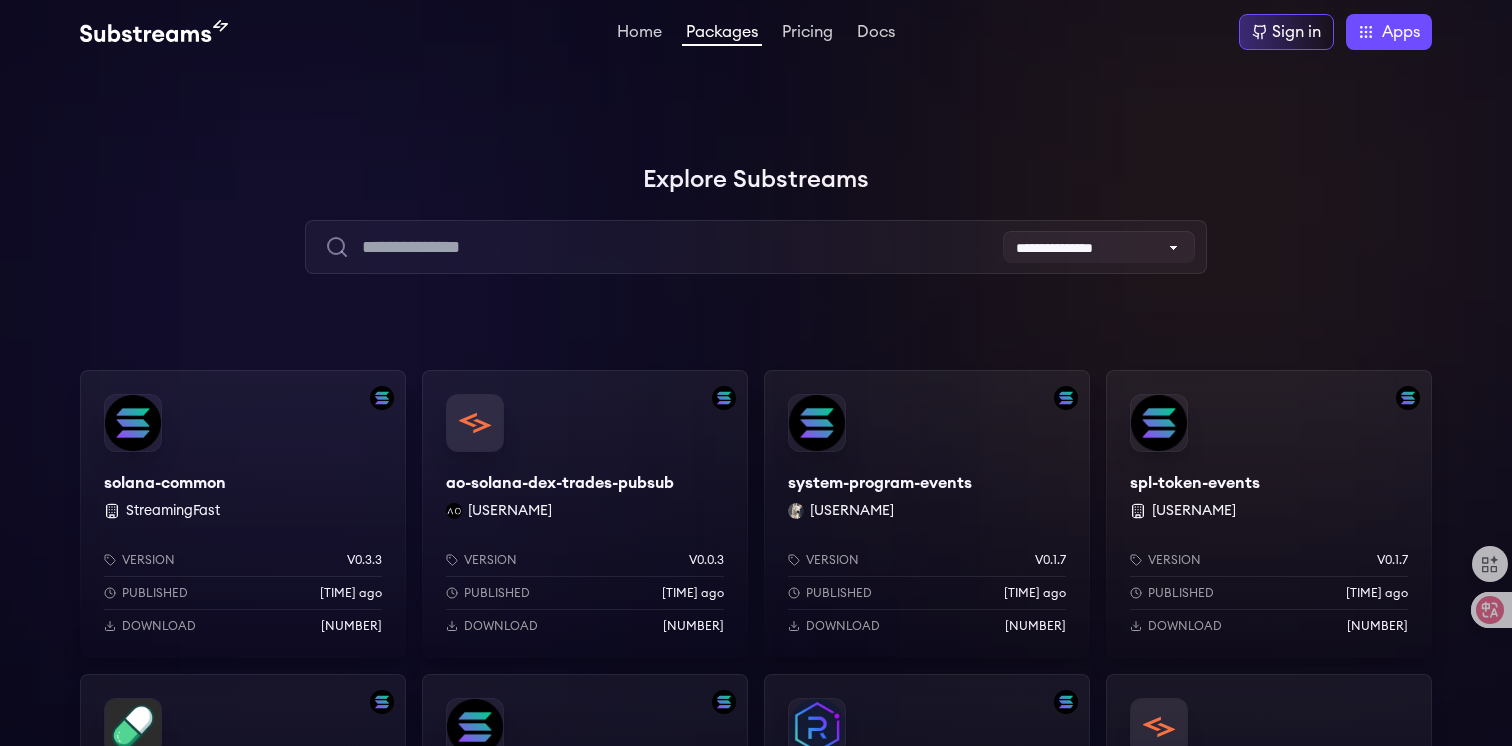 scroll, scrollTop: 0, scrollLeft: 0, axis: both 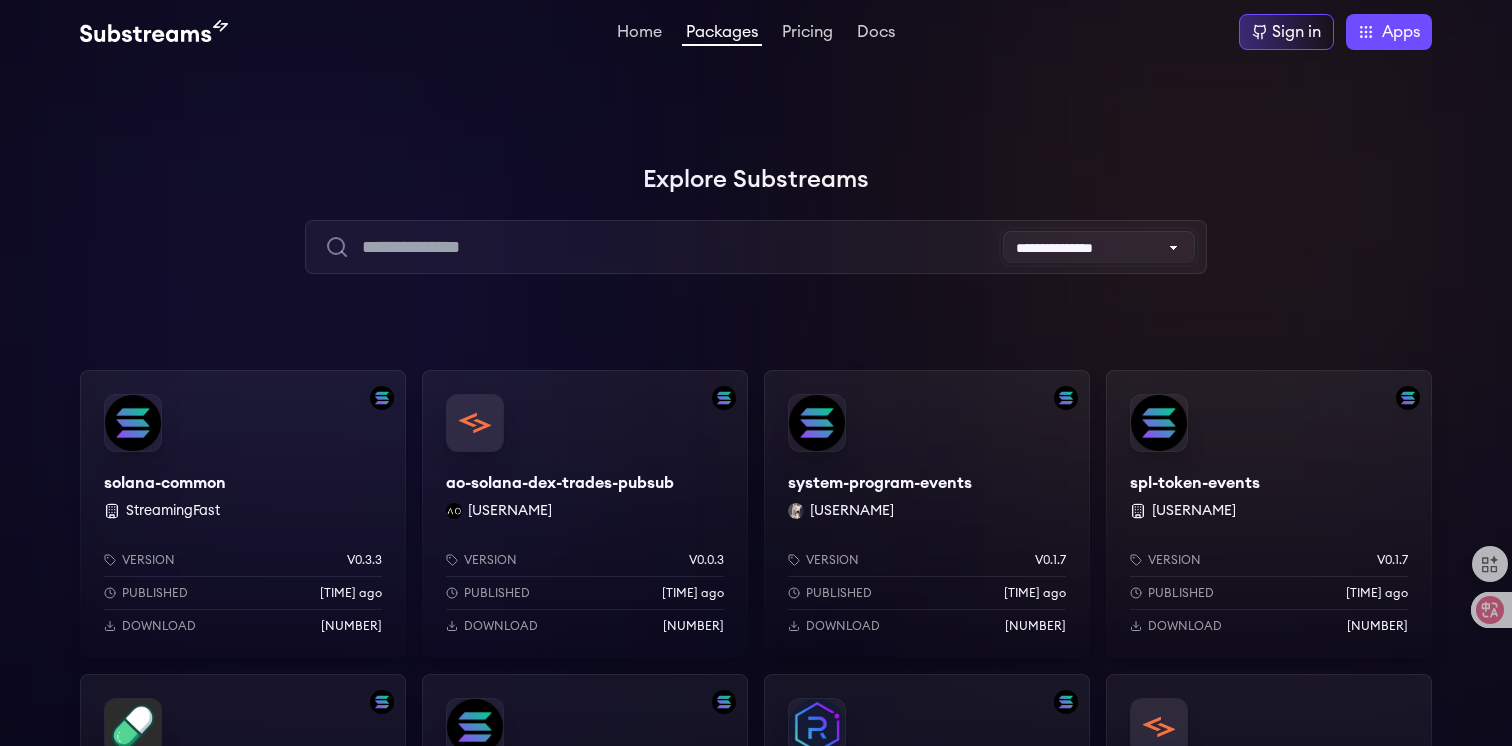 click on "**********" at bounding box center (1099, 247) 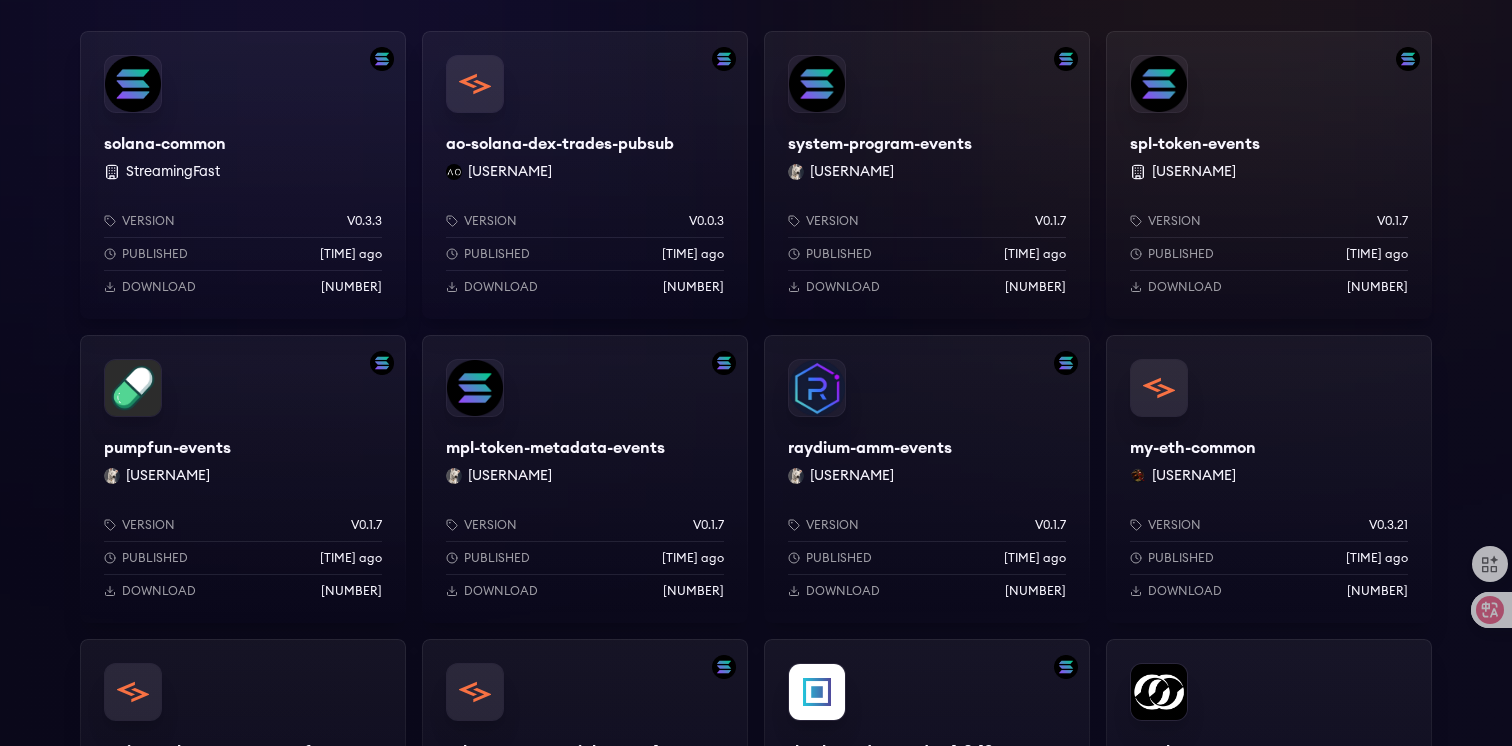 scroll, scrollTop: 341, scrollLeft: 0, axis: vertical 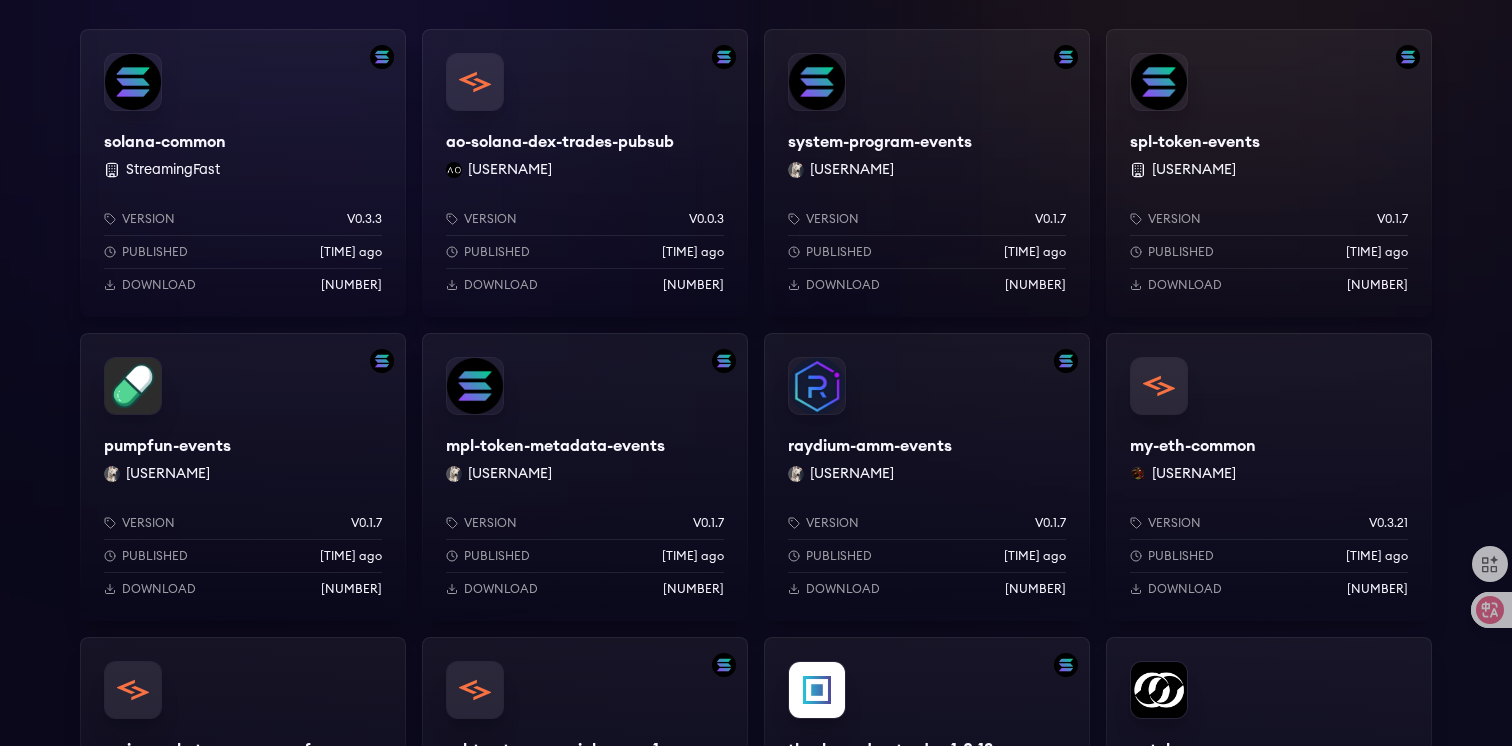 click on "ao-solana-dex-trades-pubsub   ao-xyz Version v0.0.3 Published 7 months ago Download 472595" at bounding box center (585, 173) 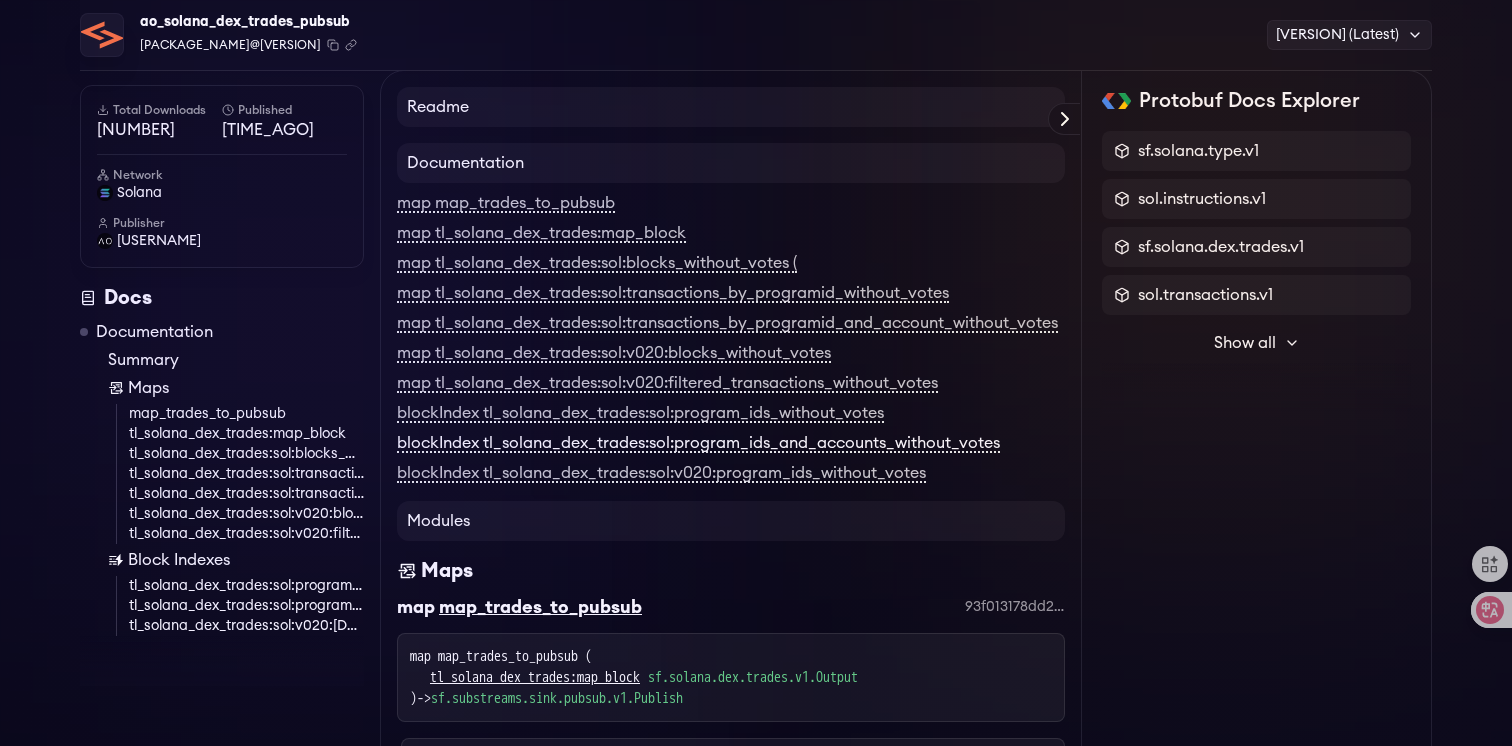 scroll, scrollTop: 182, scrollLeft: 0, axis: vertical 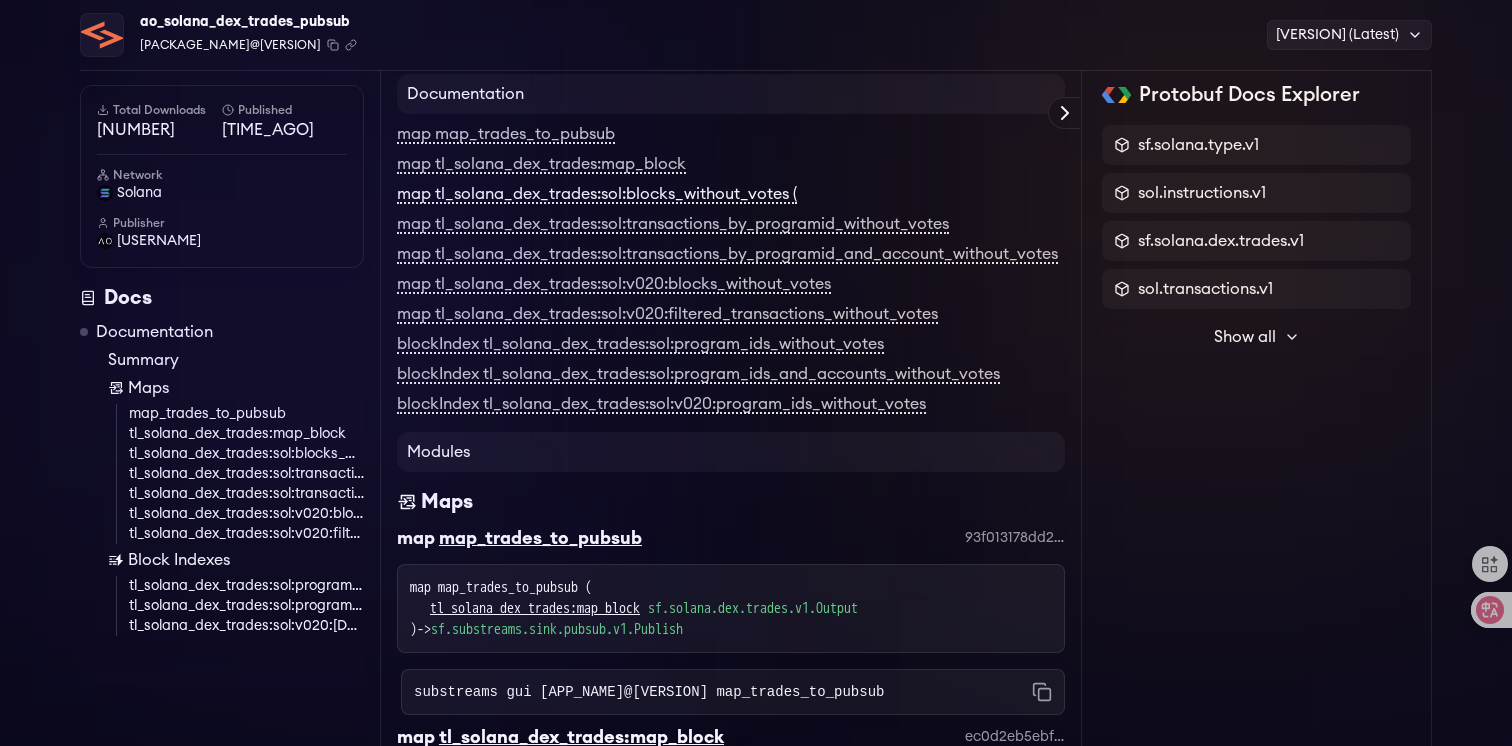 click on "map tl_solana_dex_trades:sol:blocks_without_votes" at bounding box center (597, 195) 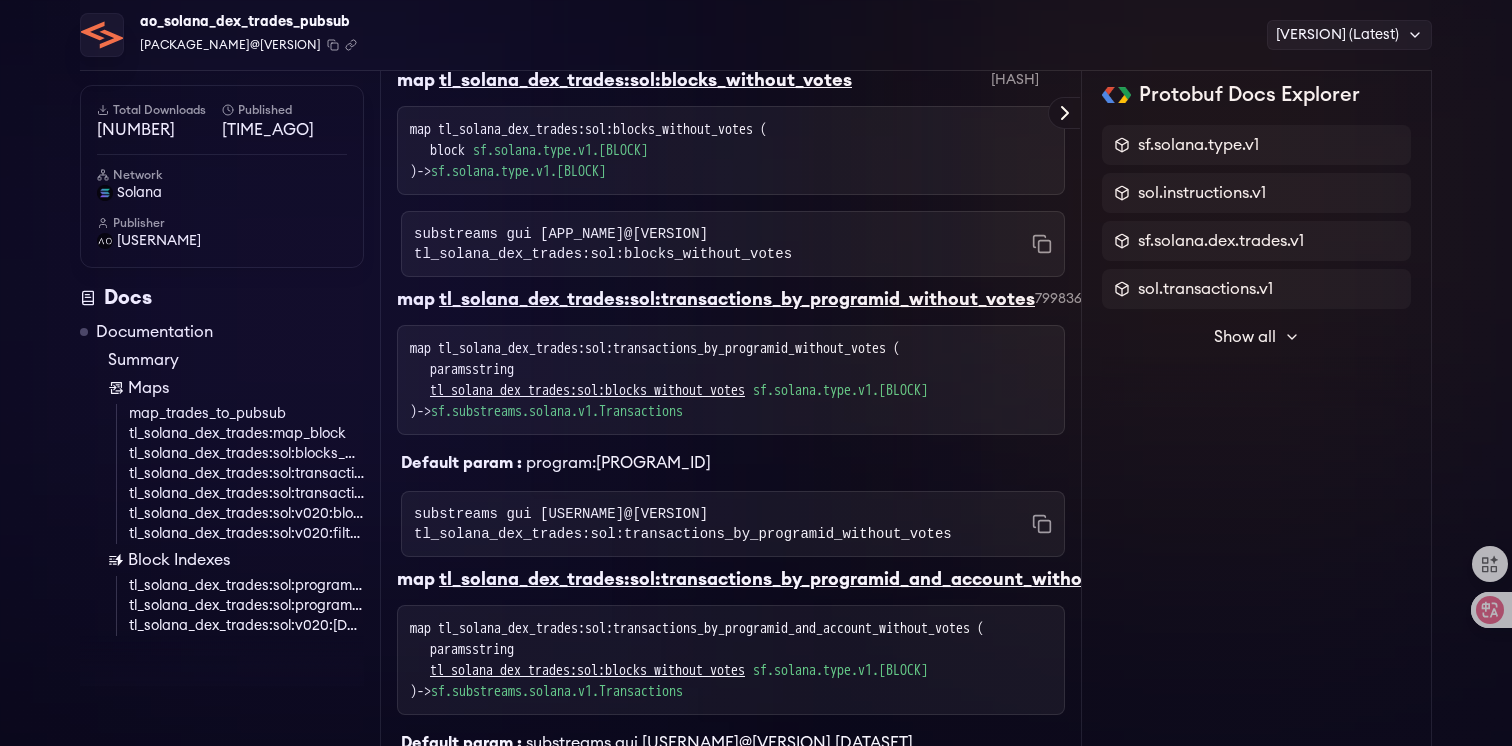 scroll, scrollTop: 1045, scrollLeft: 0, axis: vertical 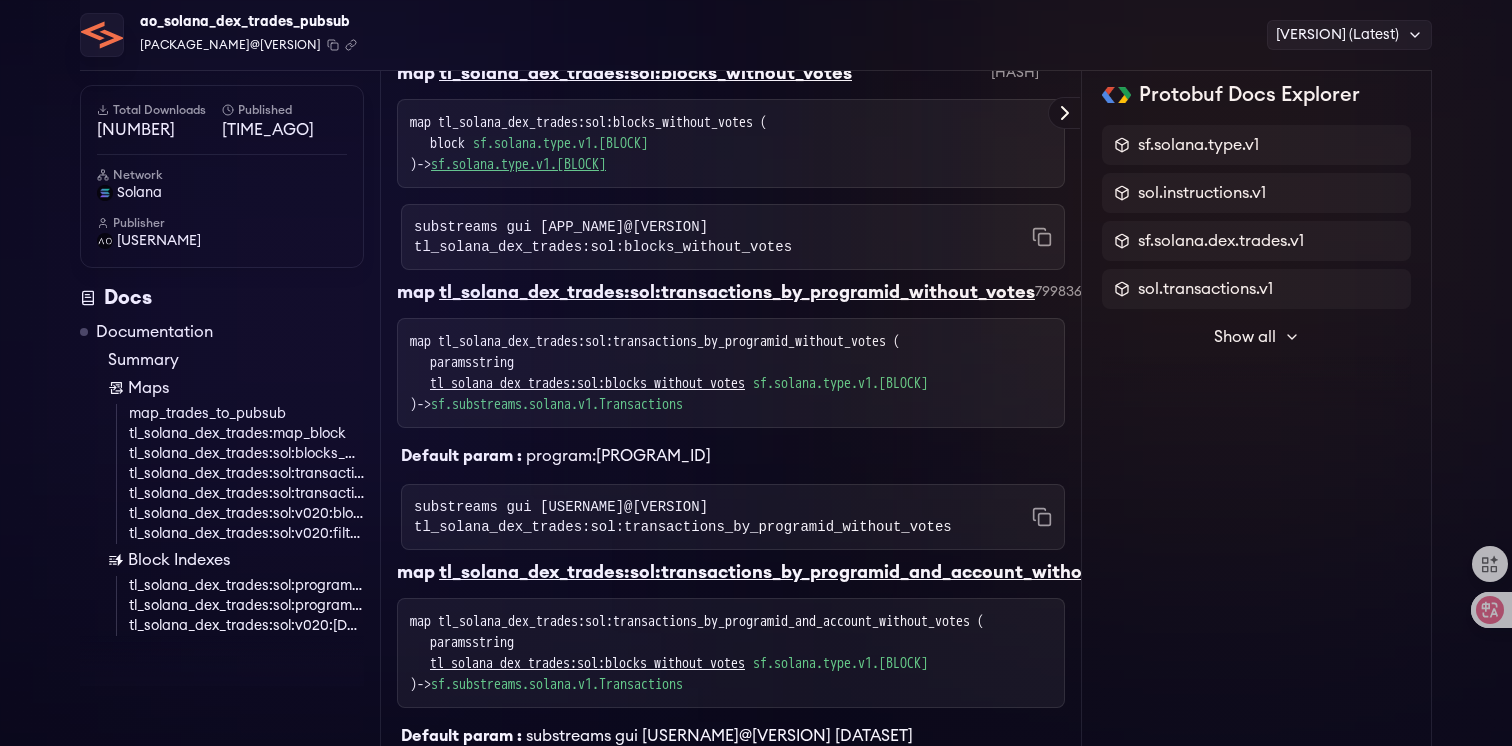 click on "sf.solana.type.v1.Block" at bounding box center [518, 164] 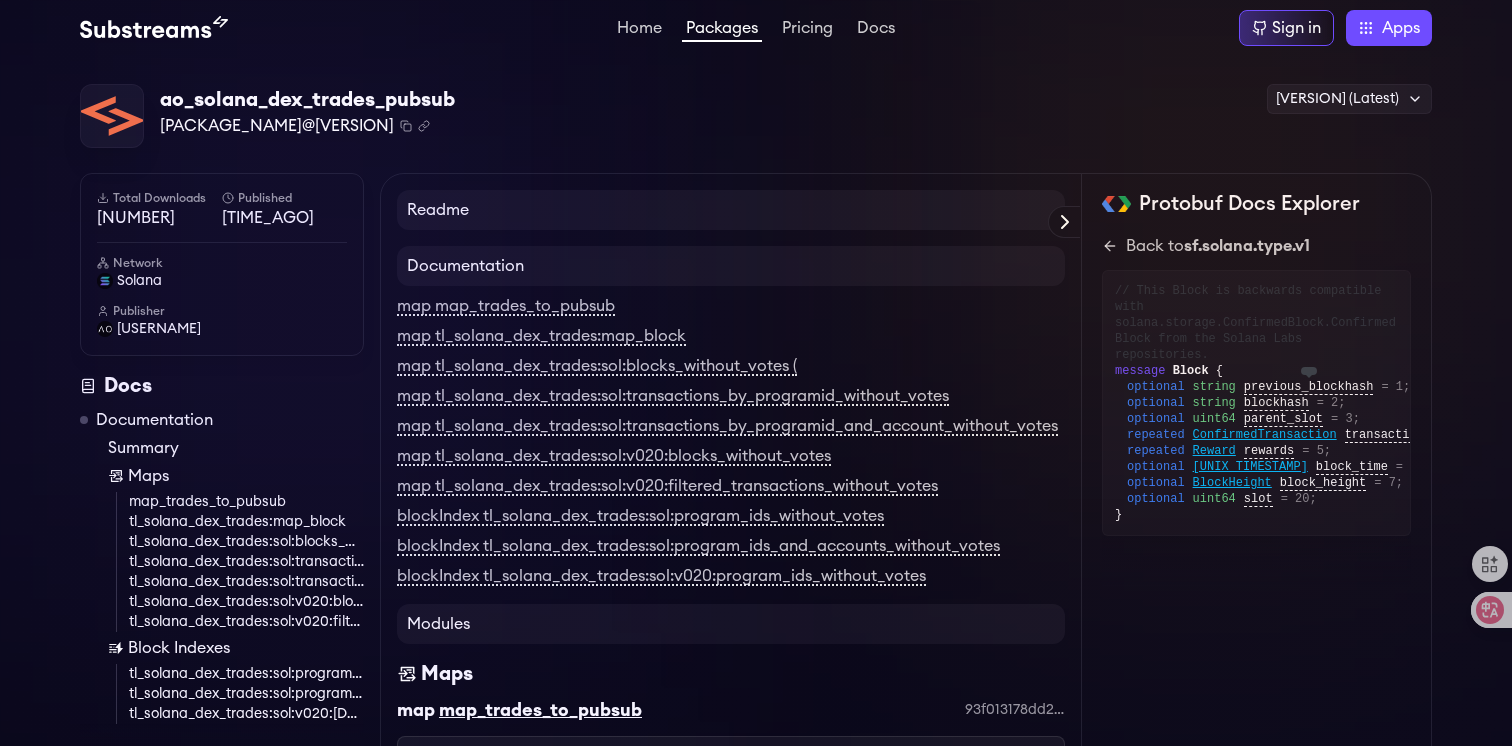 scroll, scrollTop: 0, scrollLeft: 0, axis: both 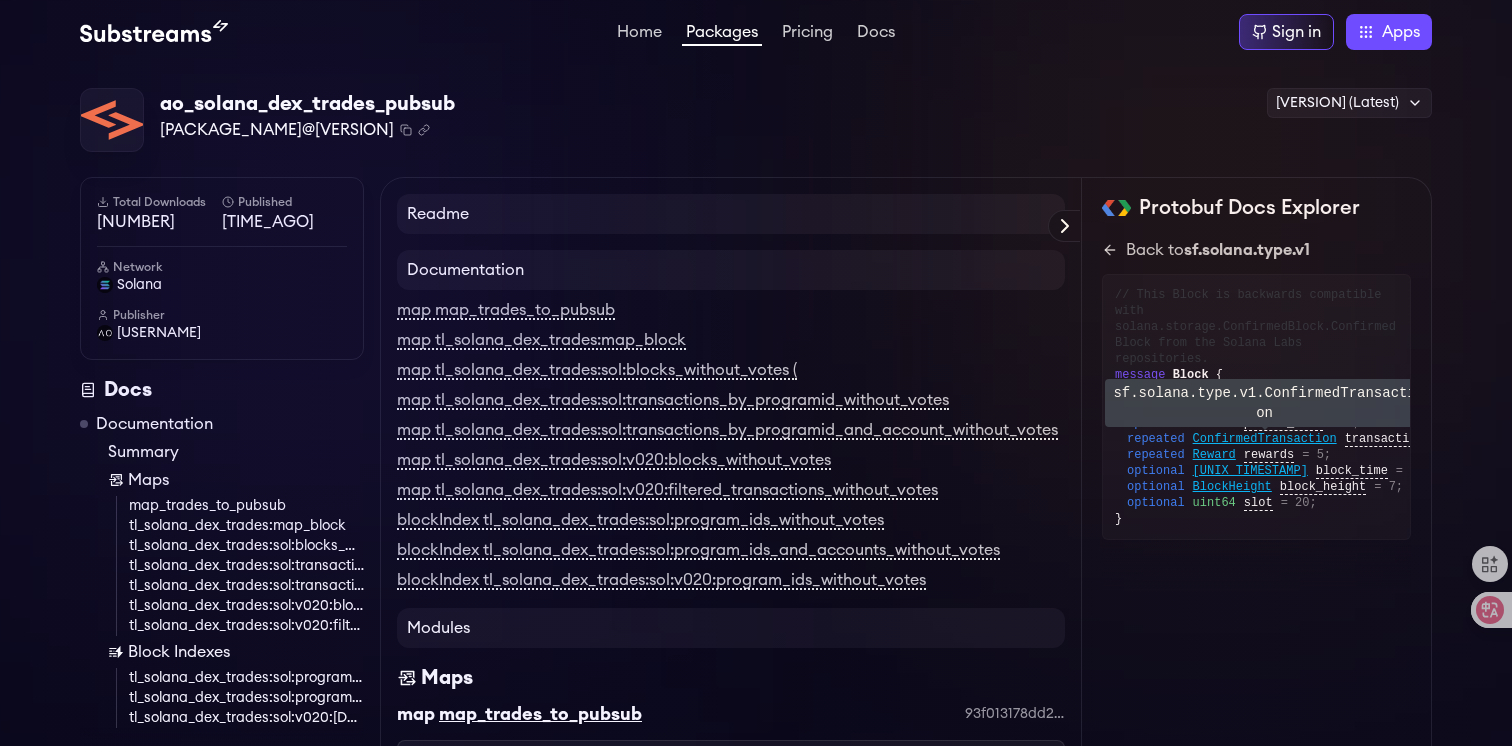 click on "ConfirmedTransaction" at bounding box center [1265, 439] 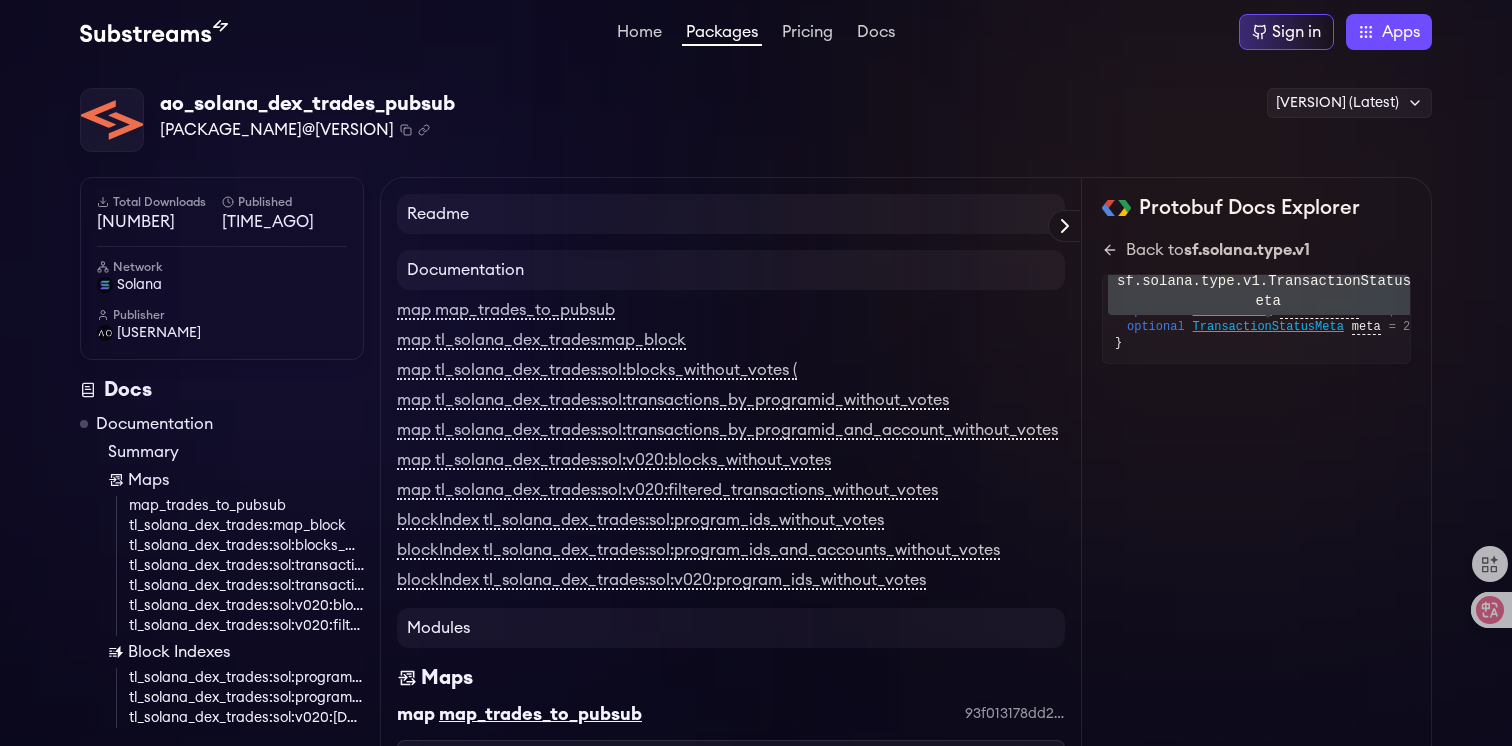 click on "TransactionStatusMeta" at bounding box center [1232, 311] 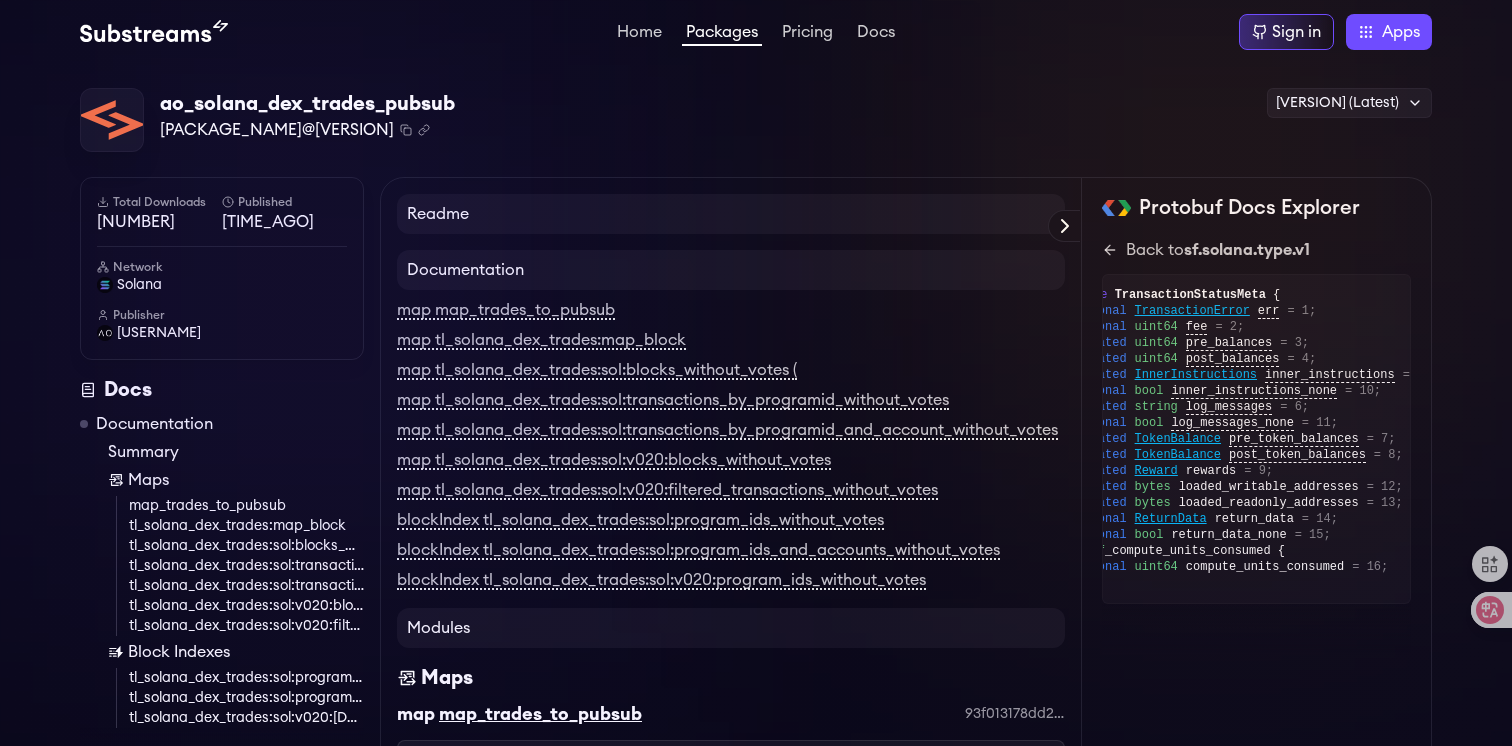 scroll, scrollTop: 0, scrollLeft: 80, axis: horizontal 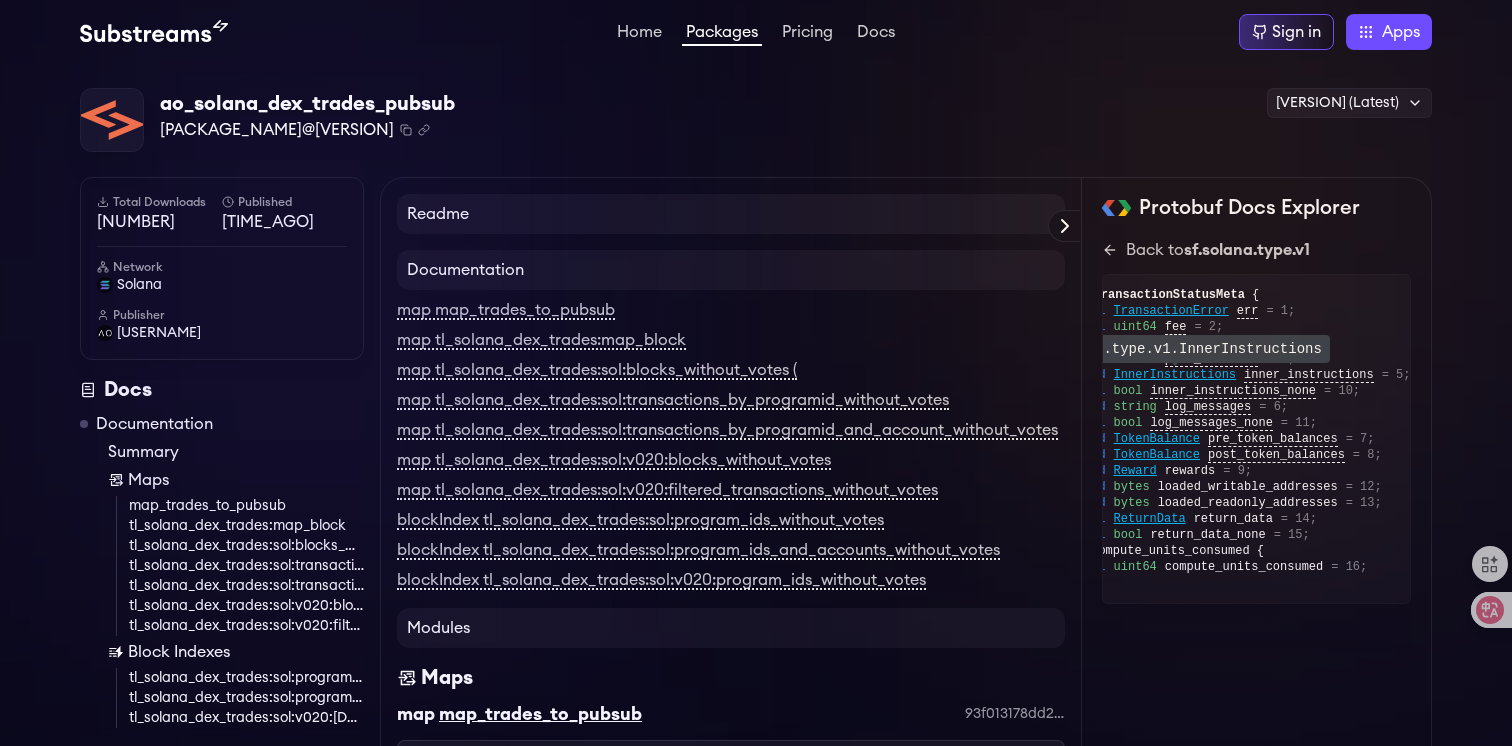 click on "InnerInstructions" at bounding box center (1171, 311) 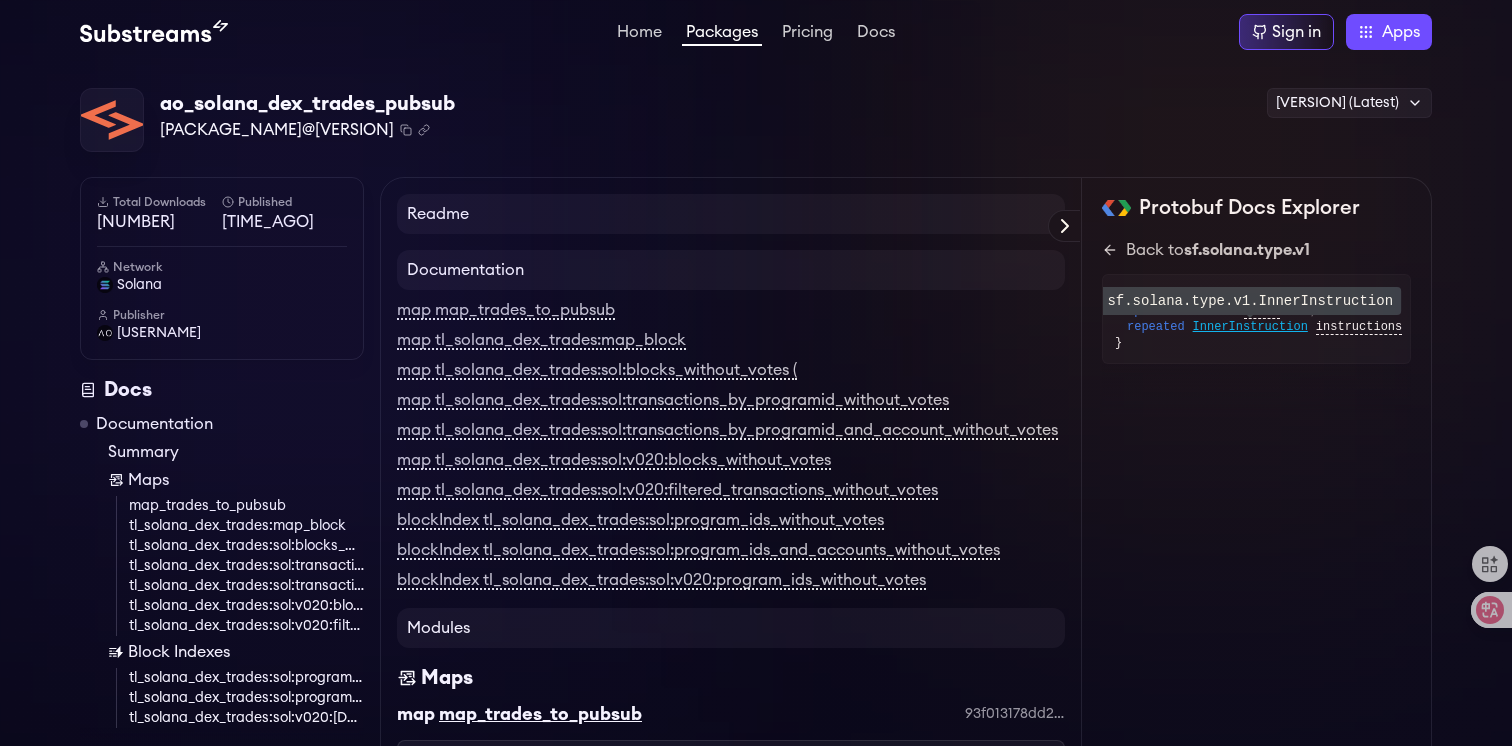 click on "InnerInstruction" at bounding box center [1250, 327] 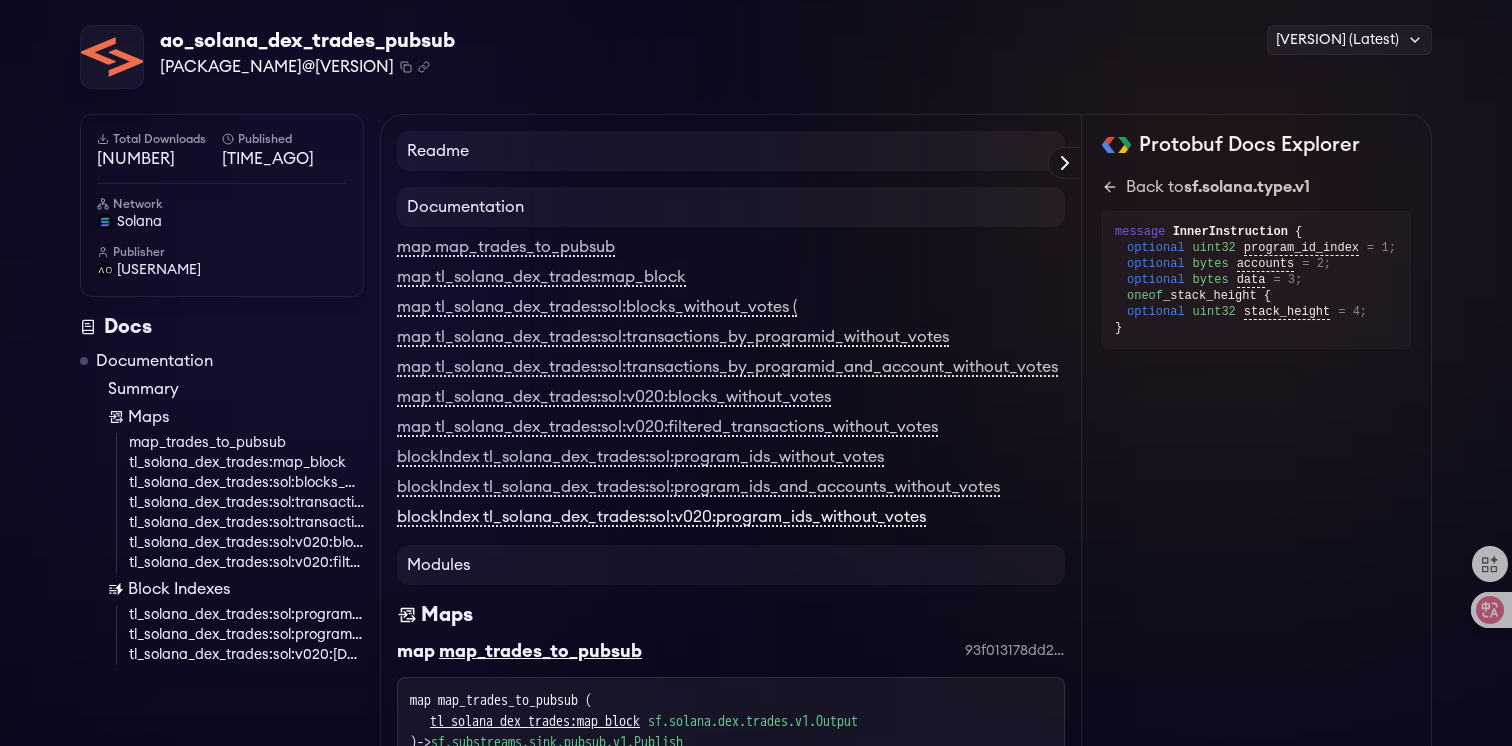 scroll, scrollTop: 151, scrollLeft: 0, axis: vertical 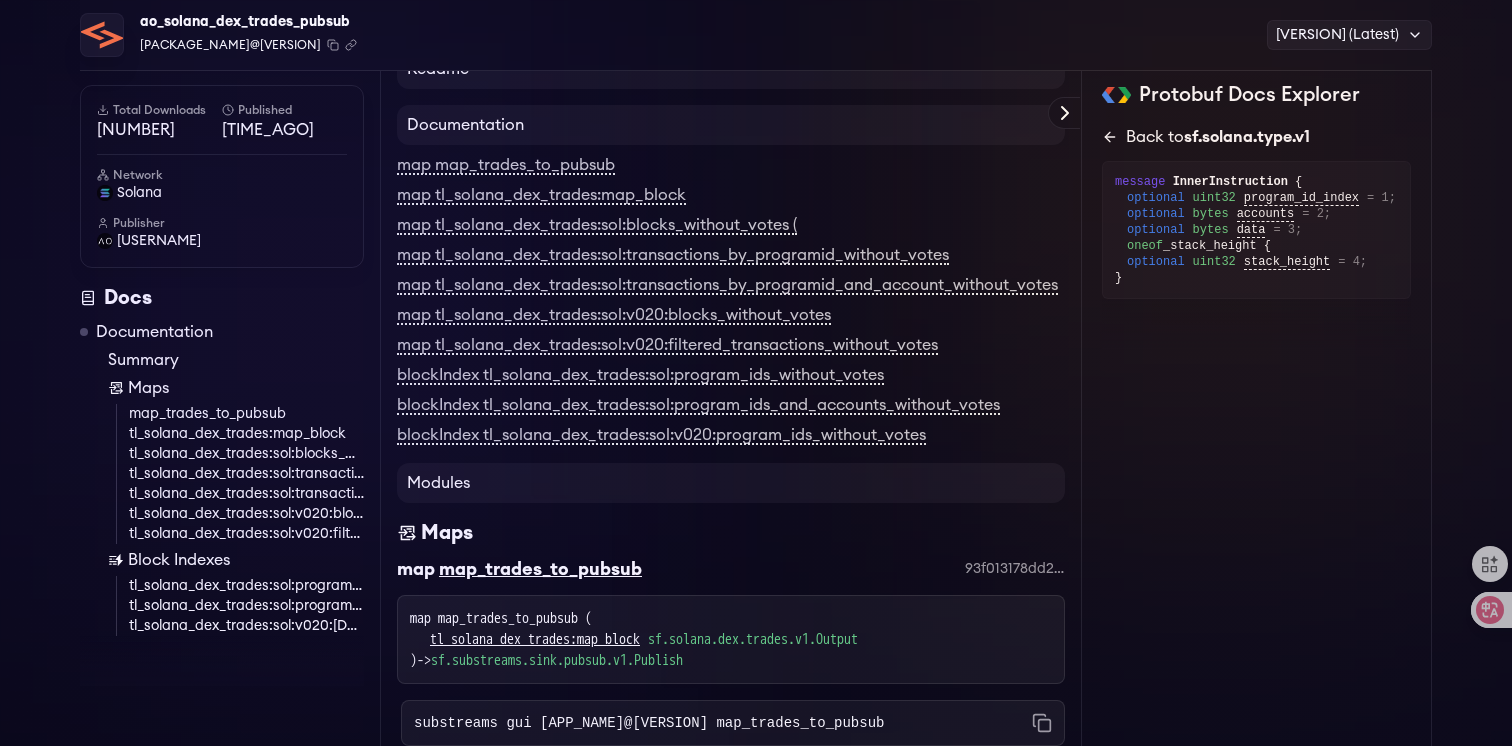 click at bounding box center (1110, 137) 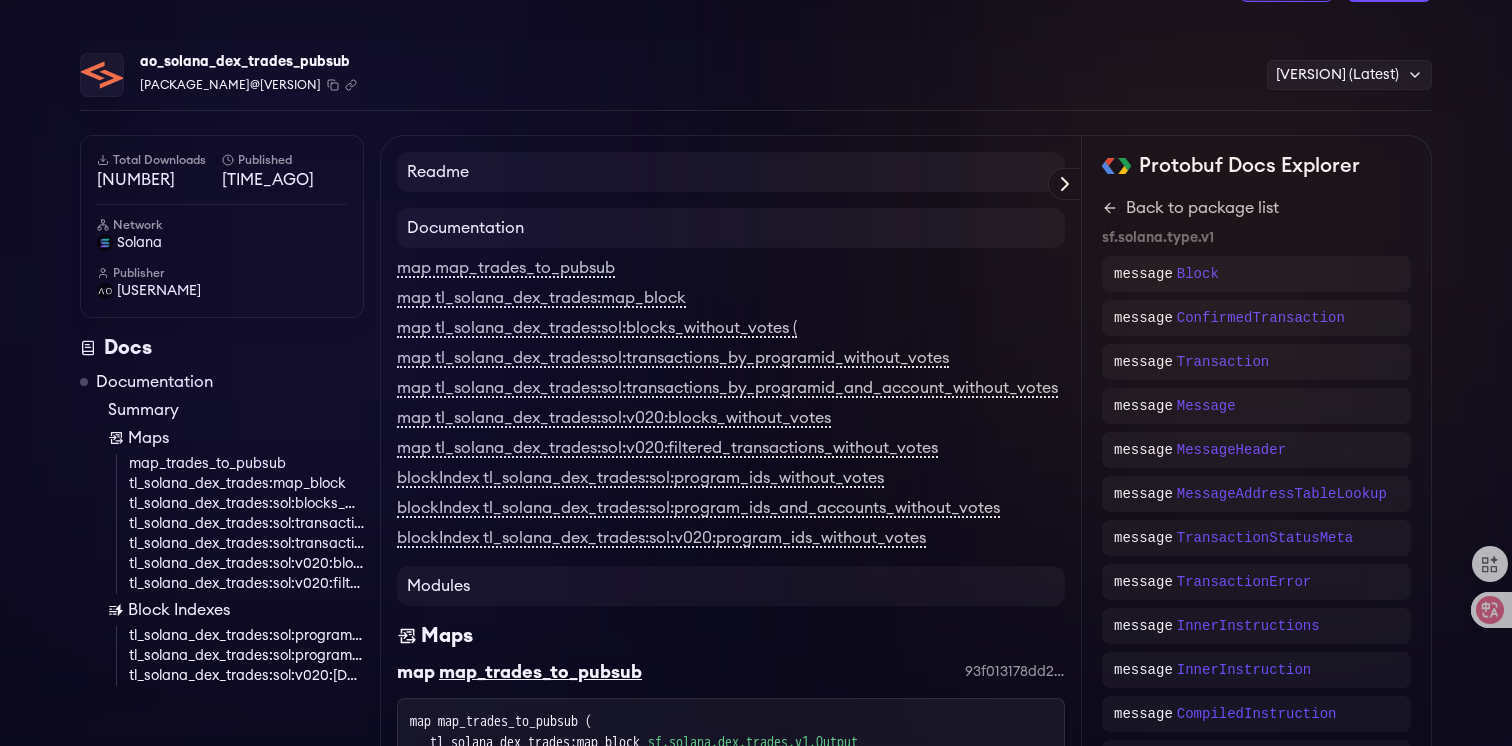 scroll, scrollTop: 0, scrollLeft: 0, axis: both 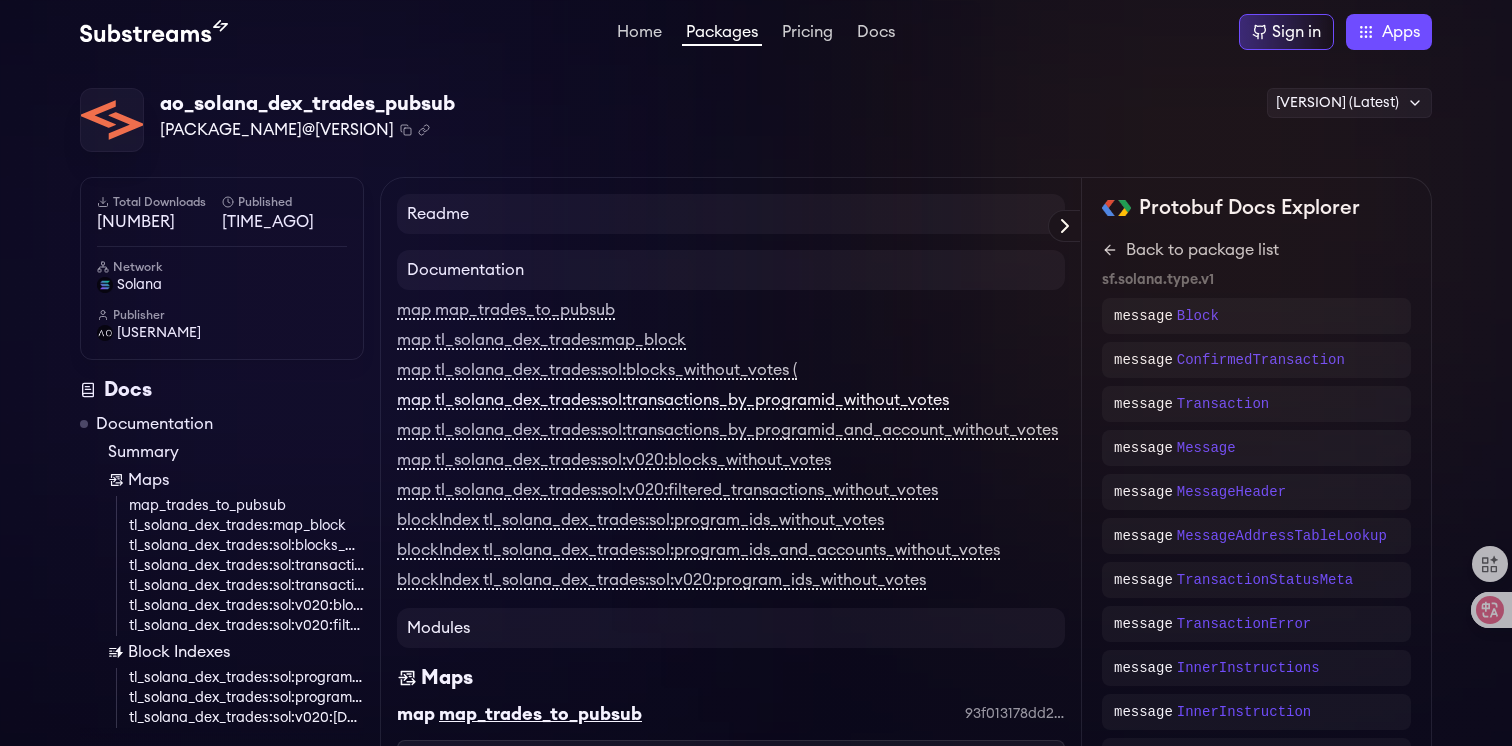click on "map tl_solana_dex_trades:sol:transactions_by_programid_without_votes" at bounding box center [673, 401] 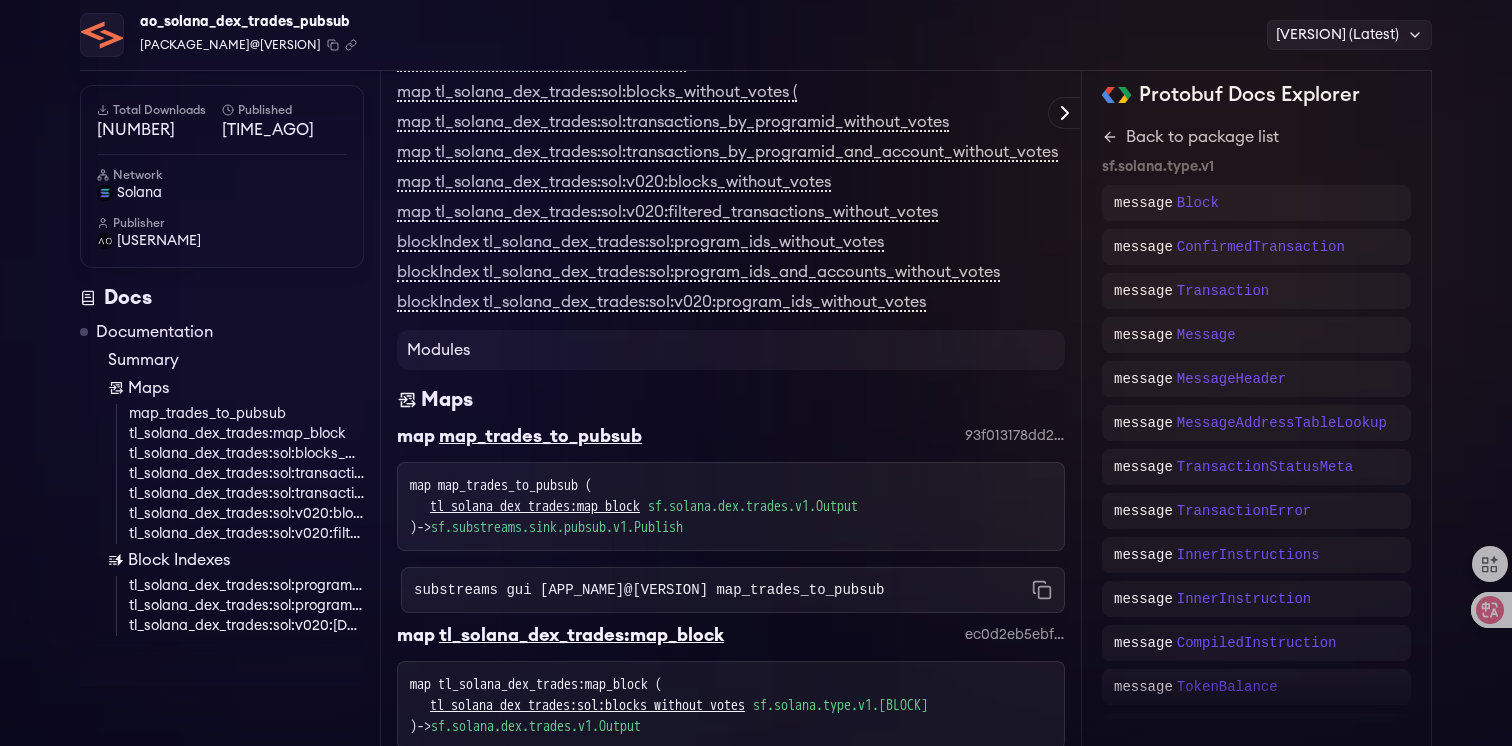 scroll, scrollTop: 0, scrollLeft: 0, axis: both 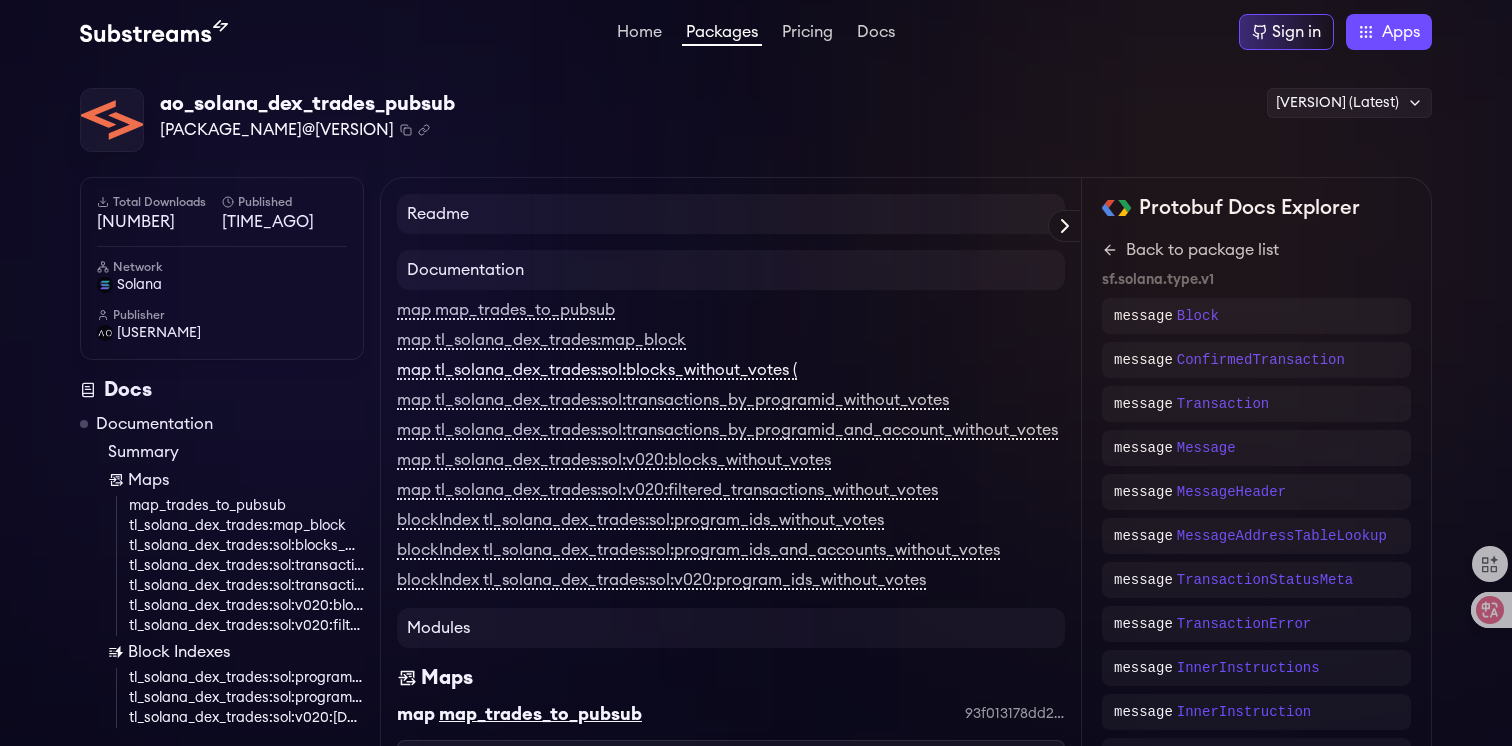 click on "map tl_solana_dex_trades:sol:blocks_without_votes" at bounding box center [597, 371] 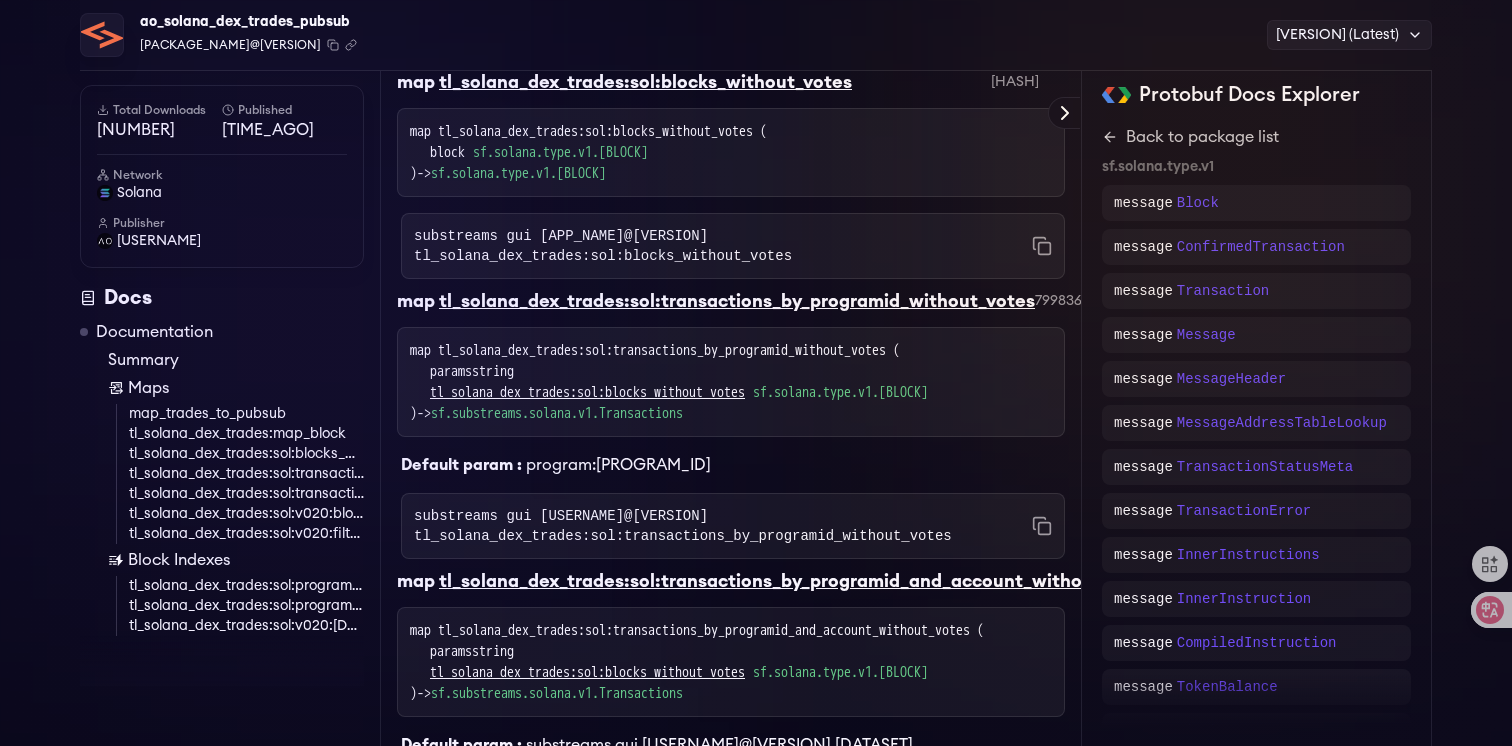 scroll, scrollTop: 1039, scrollLeft: 0, axis: vertical 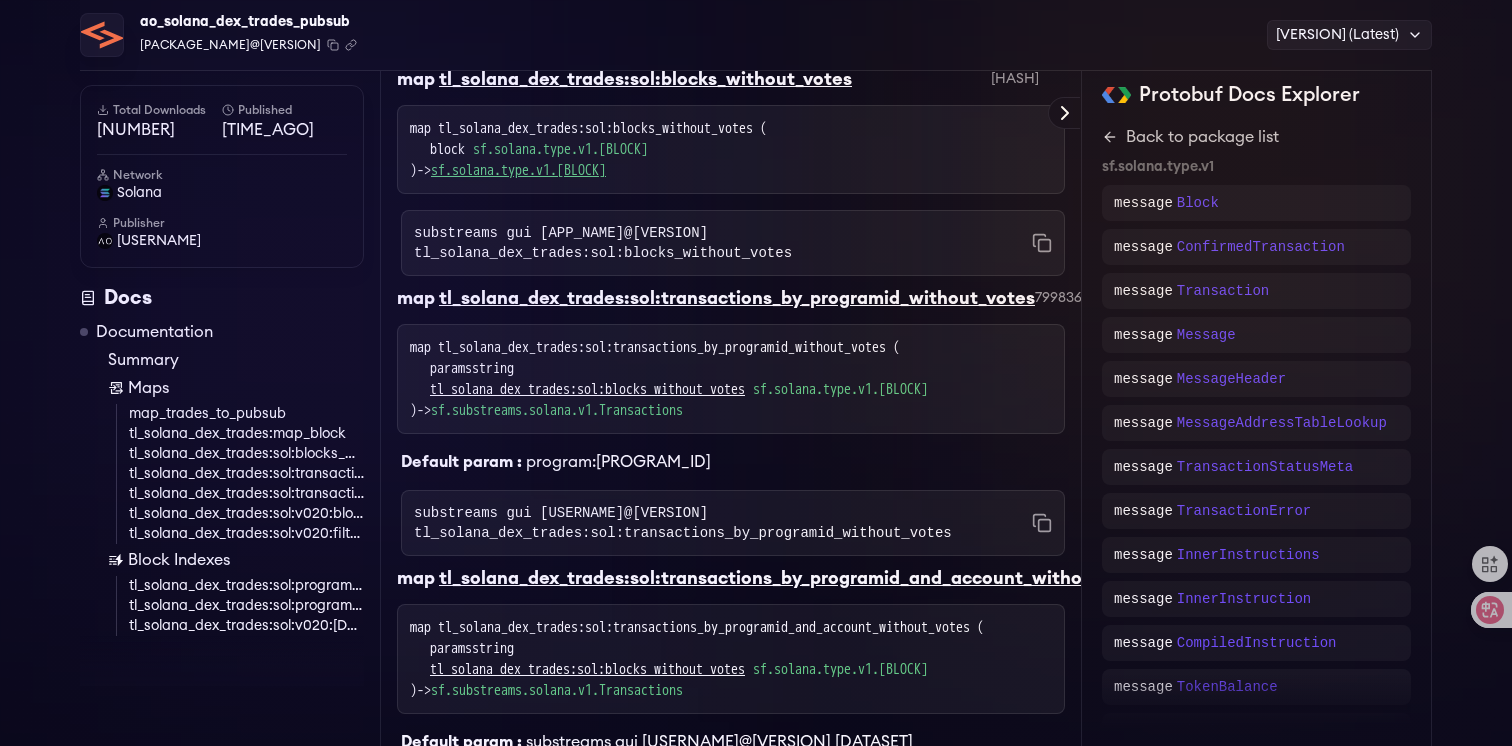 click on "sf.solana.type.v1.Block" at bounding box center [518, 170] 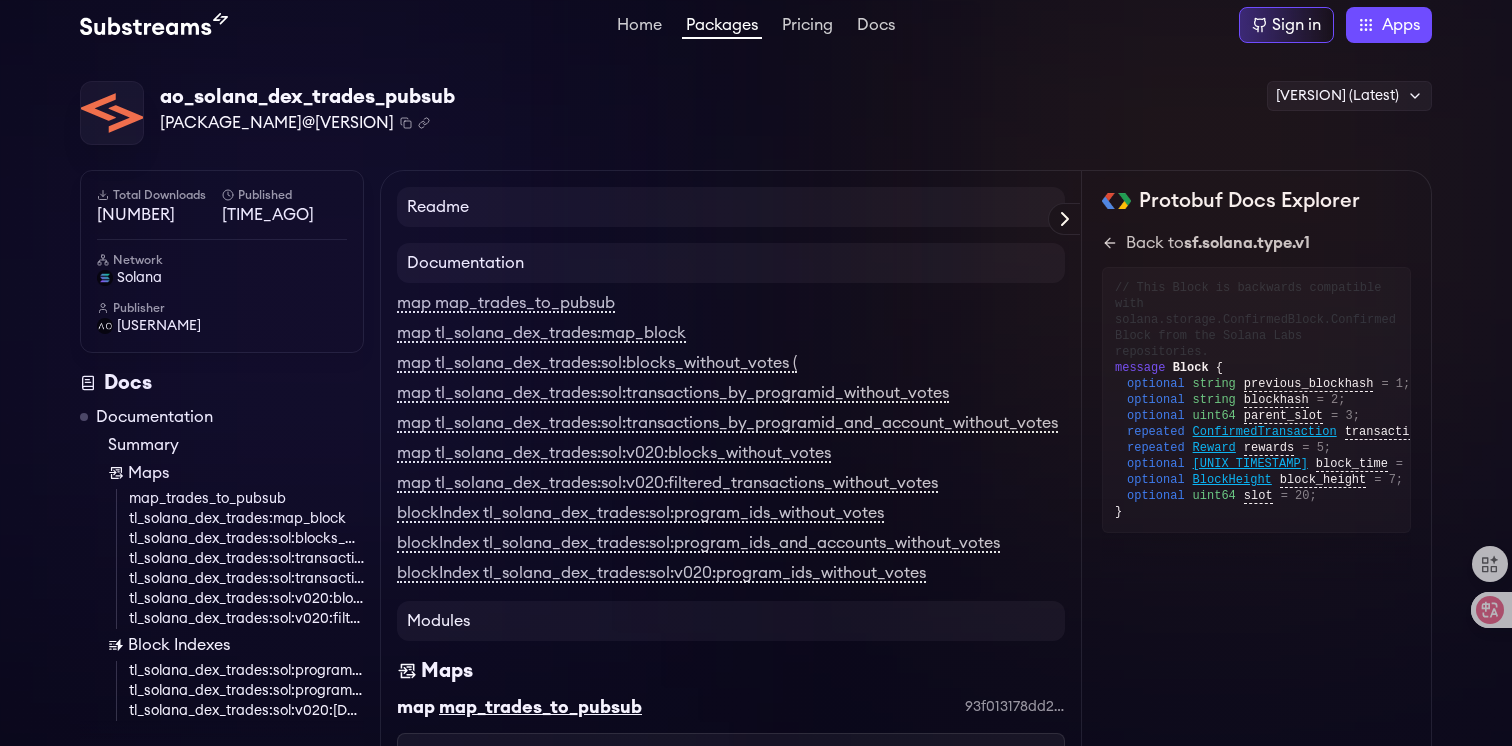 scroll, scrollTop: 0, scrollLeft: 0, axis: both 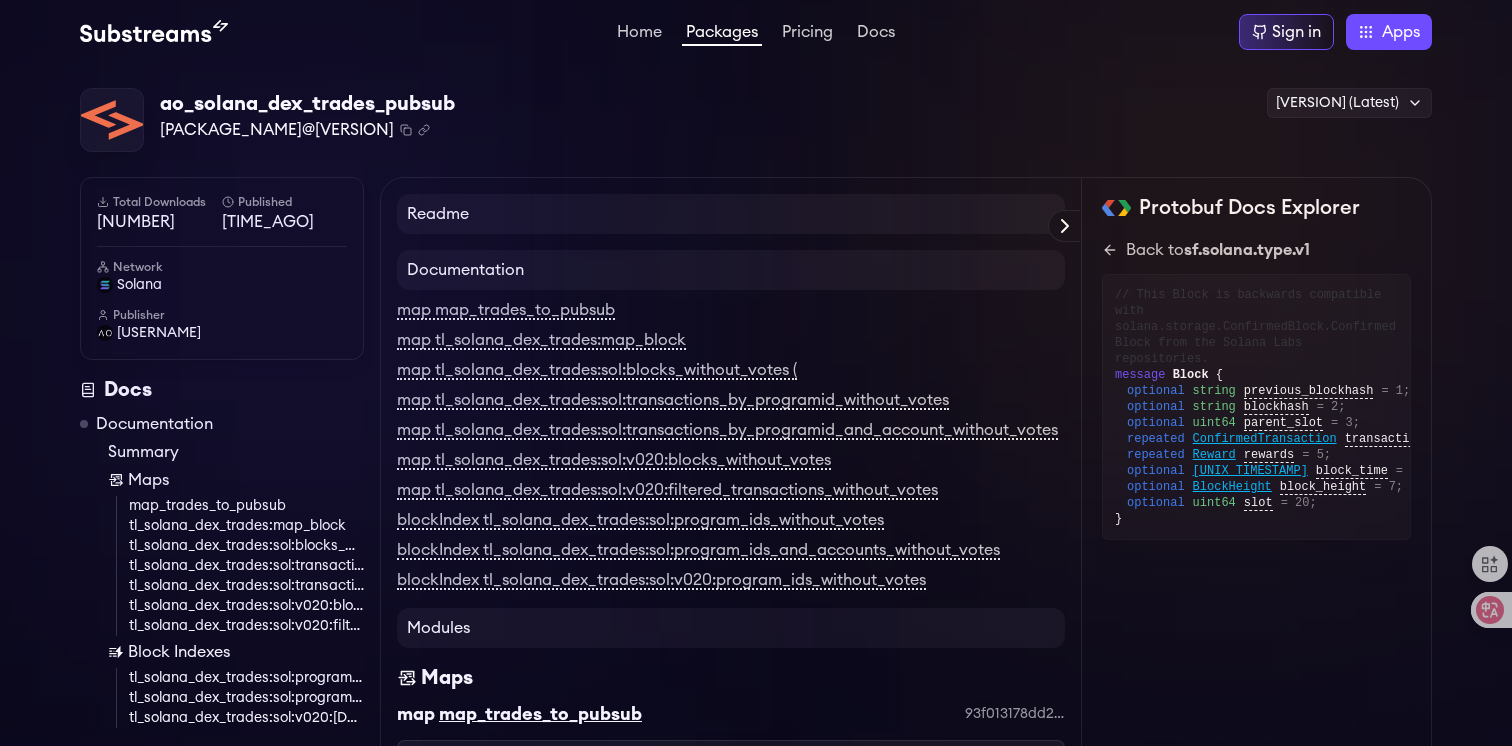 click on "map tl_solana_dex_trades:sol:v020:blocks_without_votes" at bounding box center [731, 460] 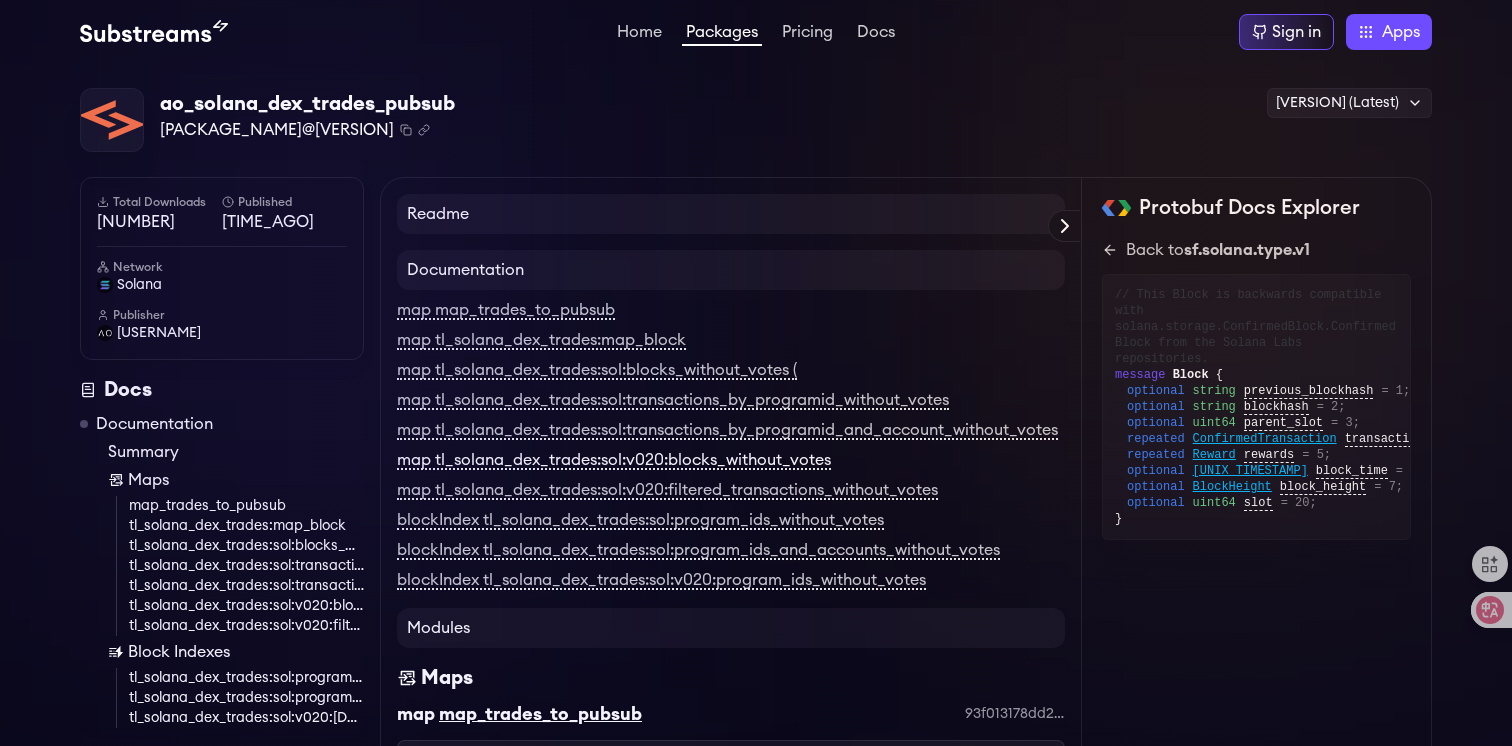 click on "map tl_solana_dex_trades:sol:v020:blocks_without_votes" at bounding box center (614, 461) 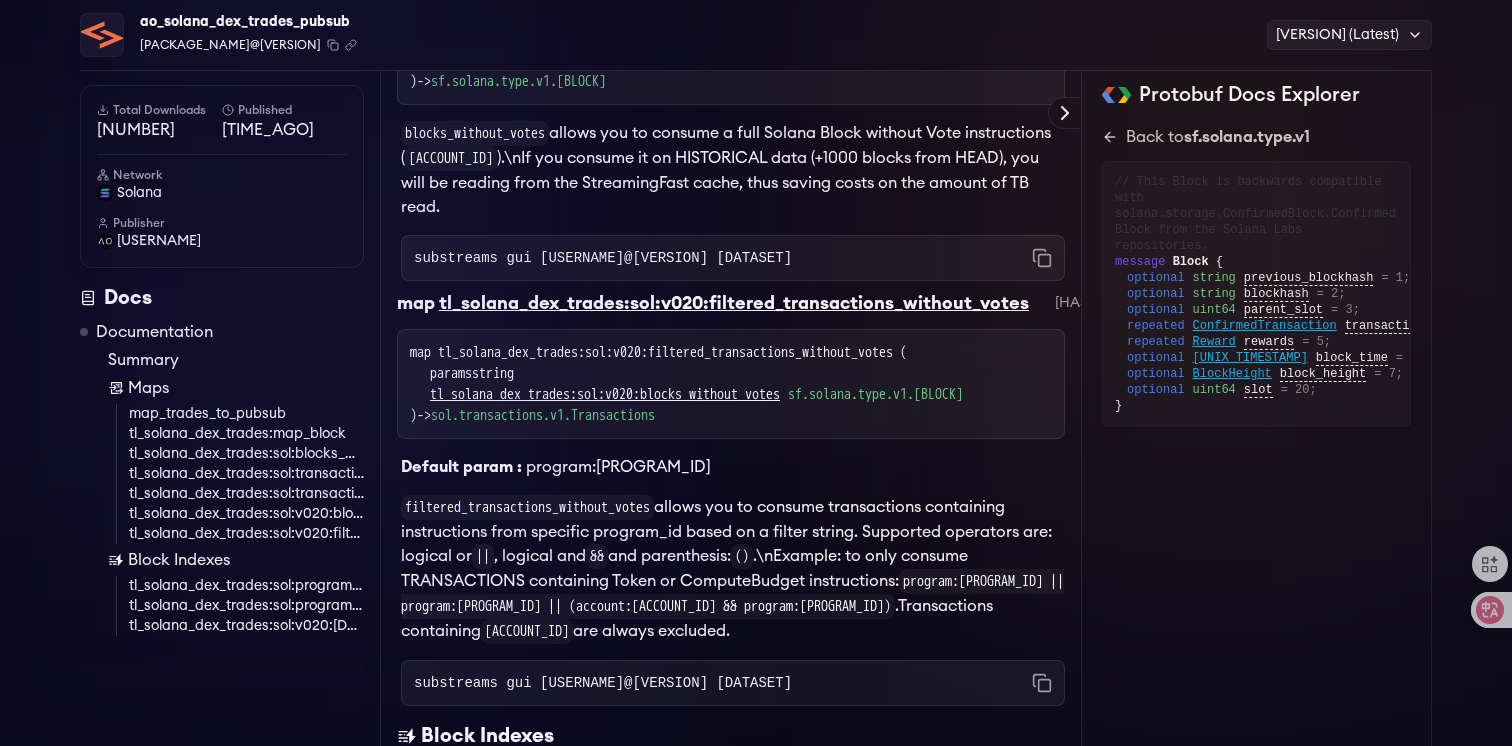 scroll, scrollTop: 1908, scrollLeft: 0, axis: vertical 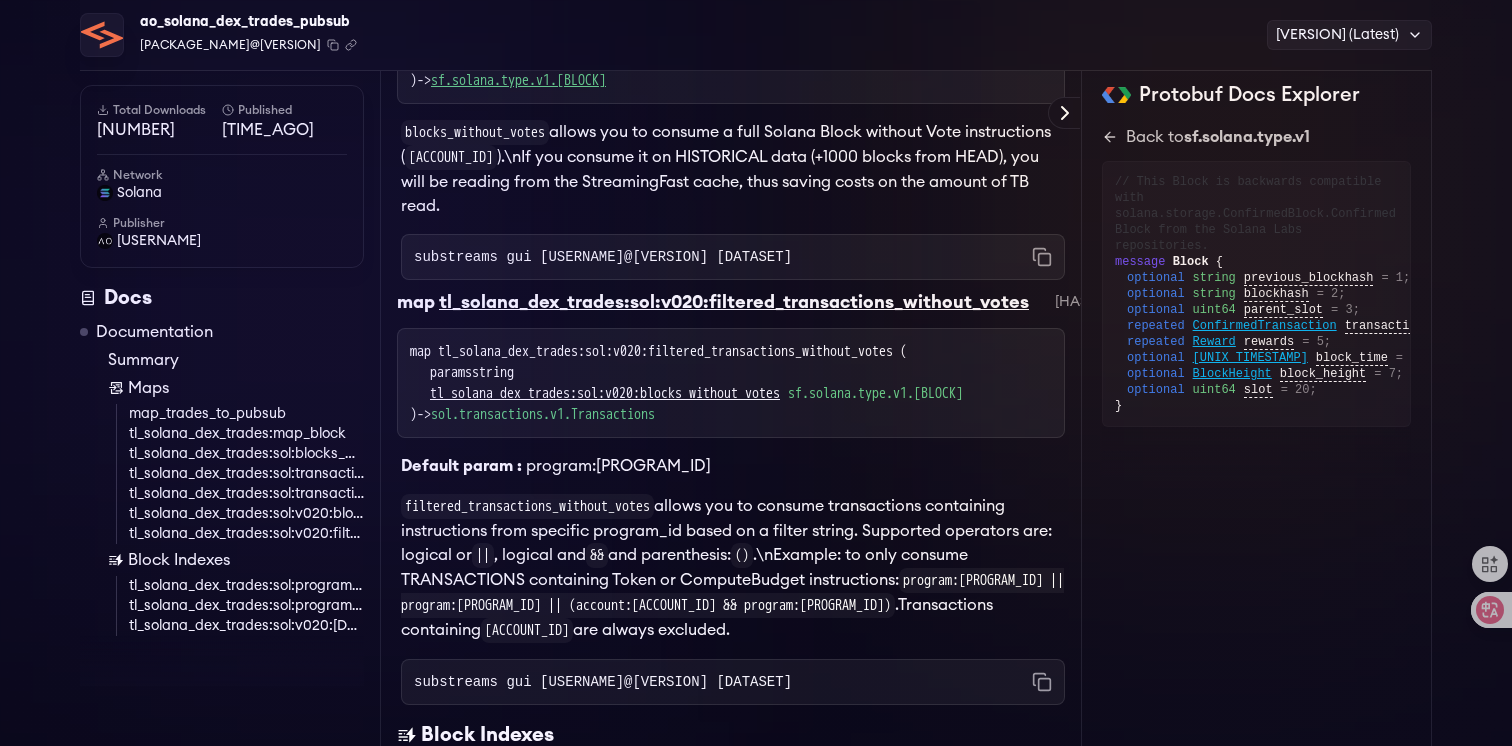 click on "sf.solana.type.v1.Block" at bounding box center (518, 80) 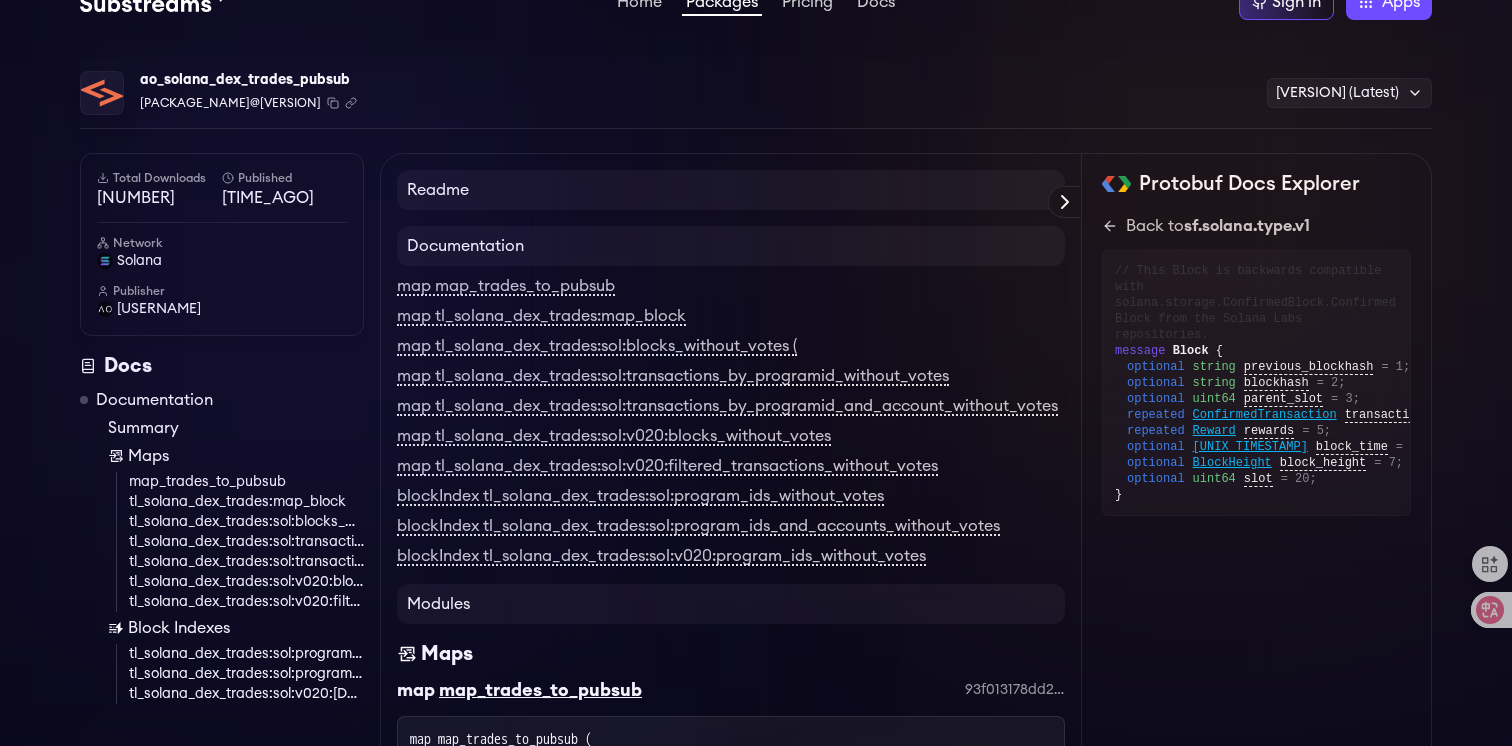 scroll, scrollTop: 0, scrollLeft: 0, axis: both 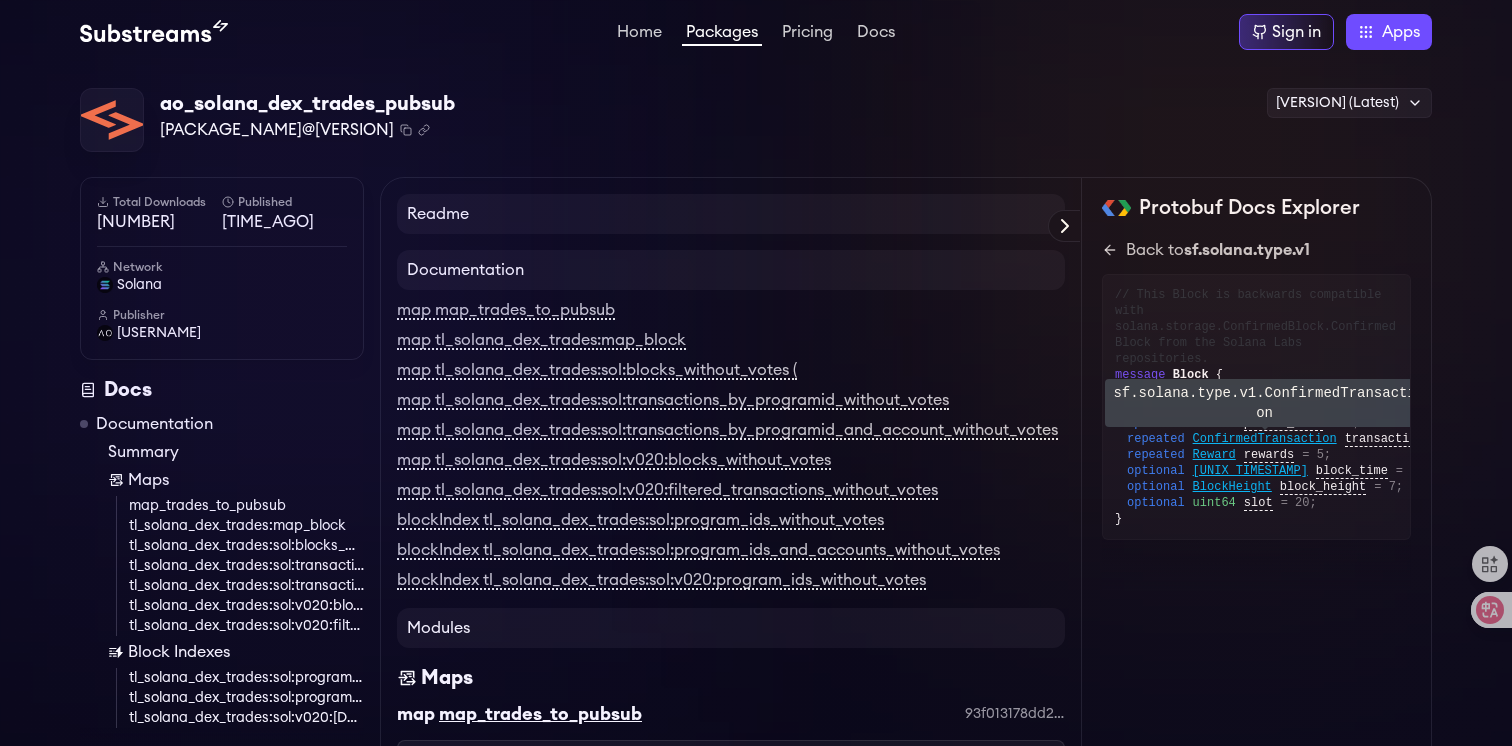 click on "ConfirmedTransaction" at bounding box center [1265, 439] 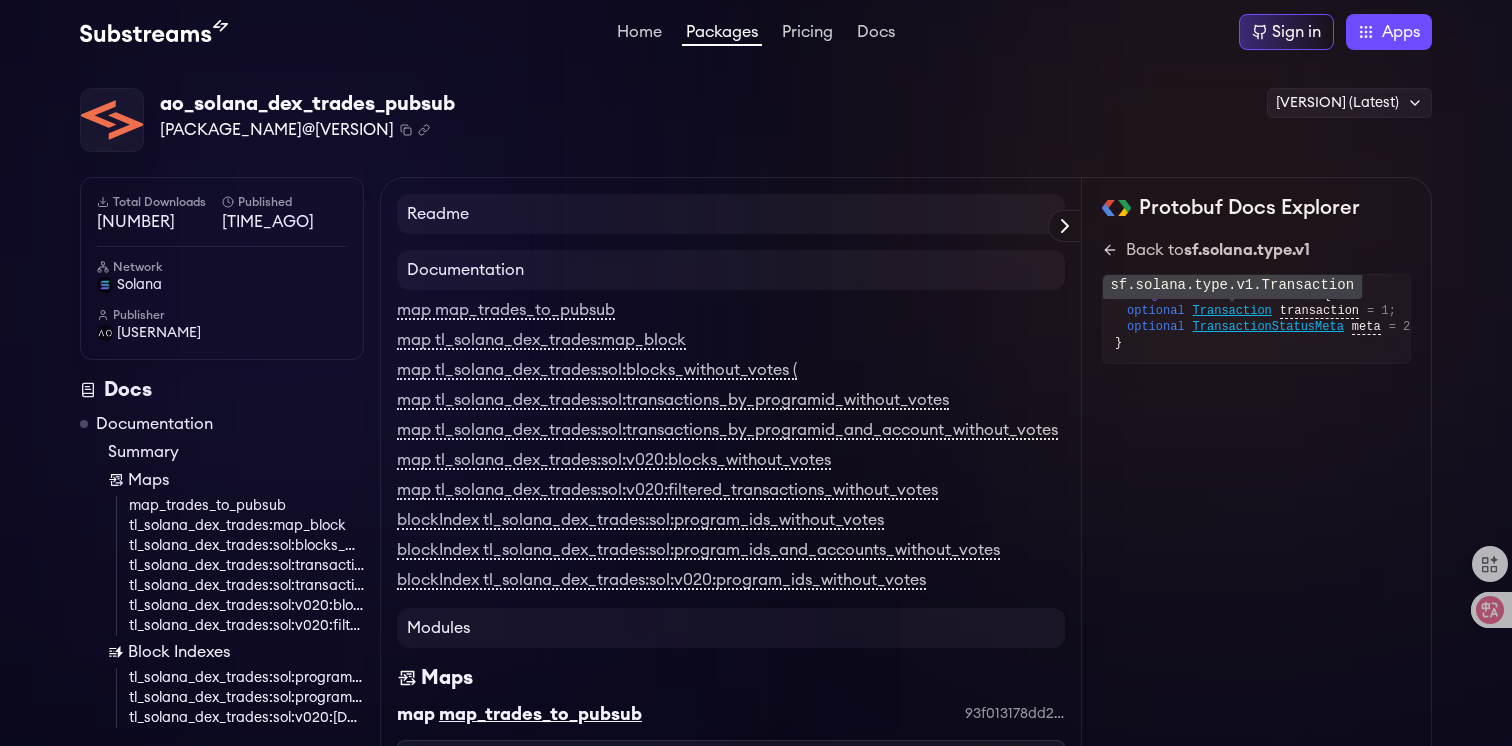 click on "Transaction" at bounding box center (1232, 311) 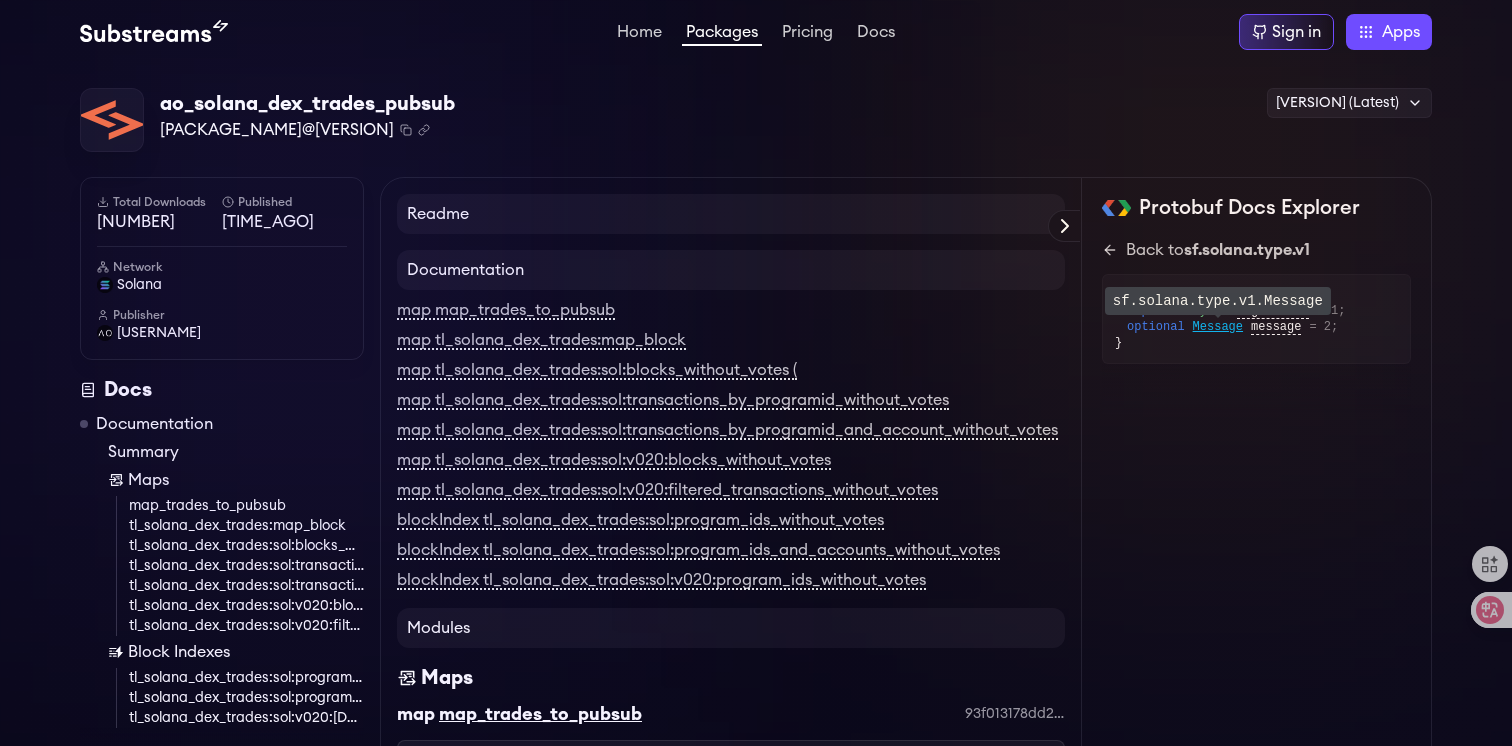click on "Message" at bounding box center (1218, 327) 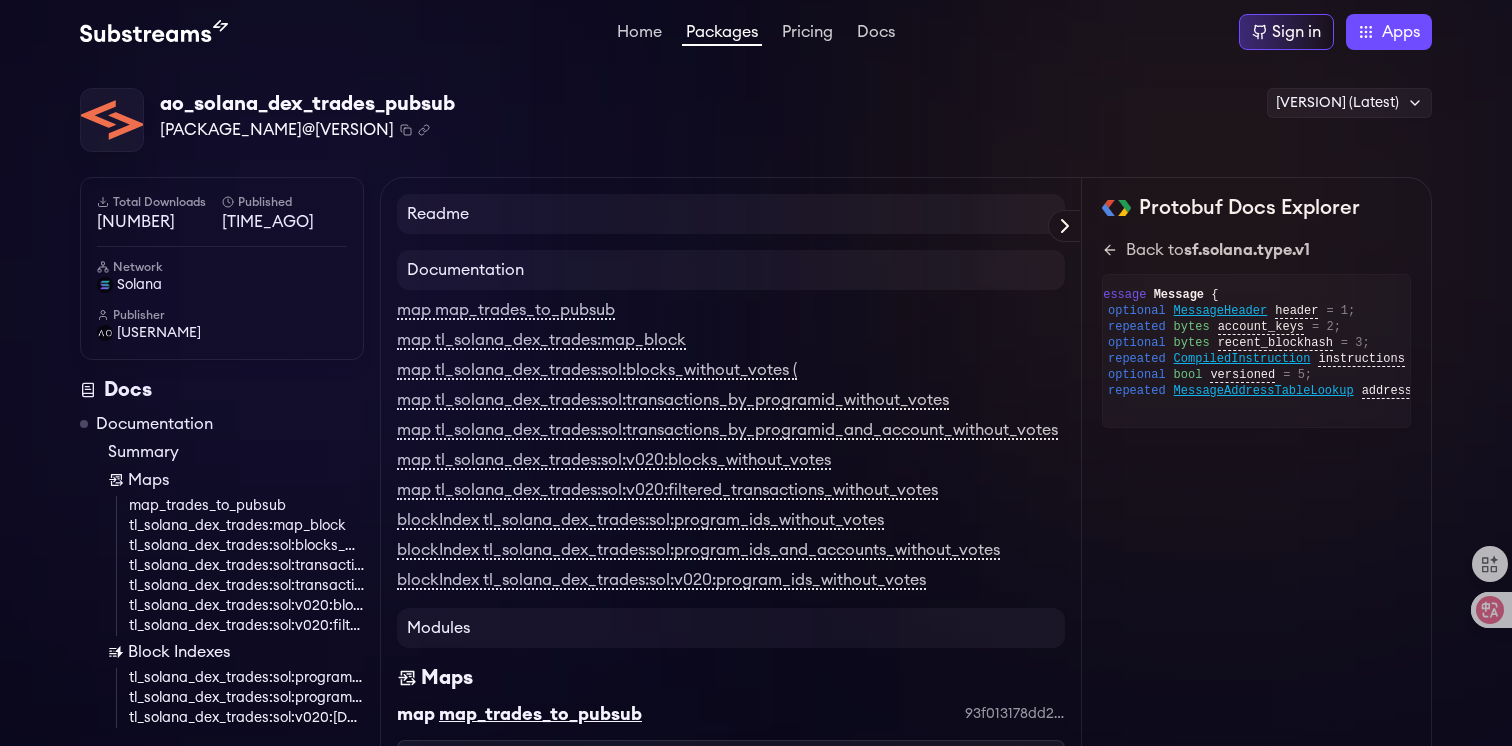 scroll, scrollTop: 0, scrollLeft: 0, axis: both 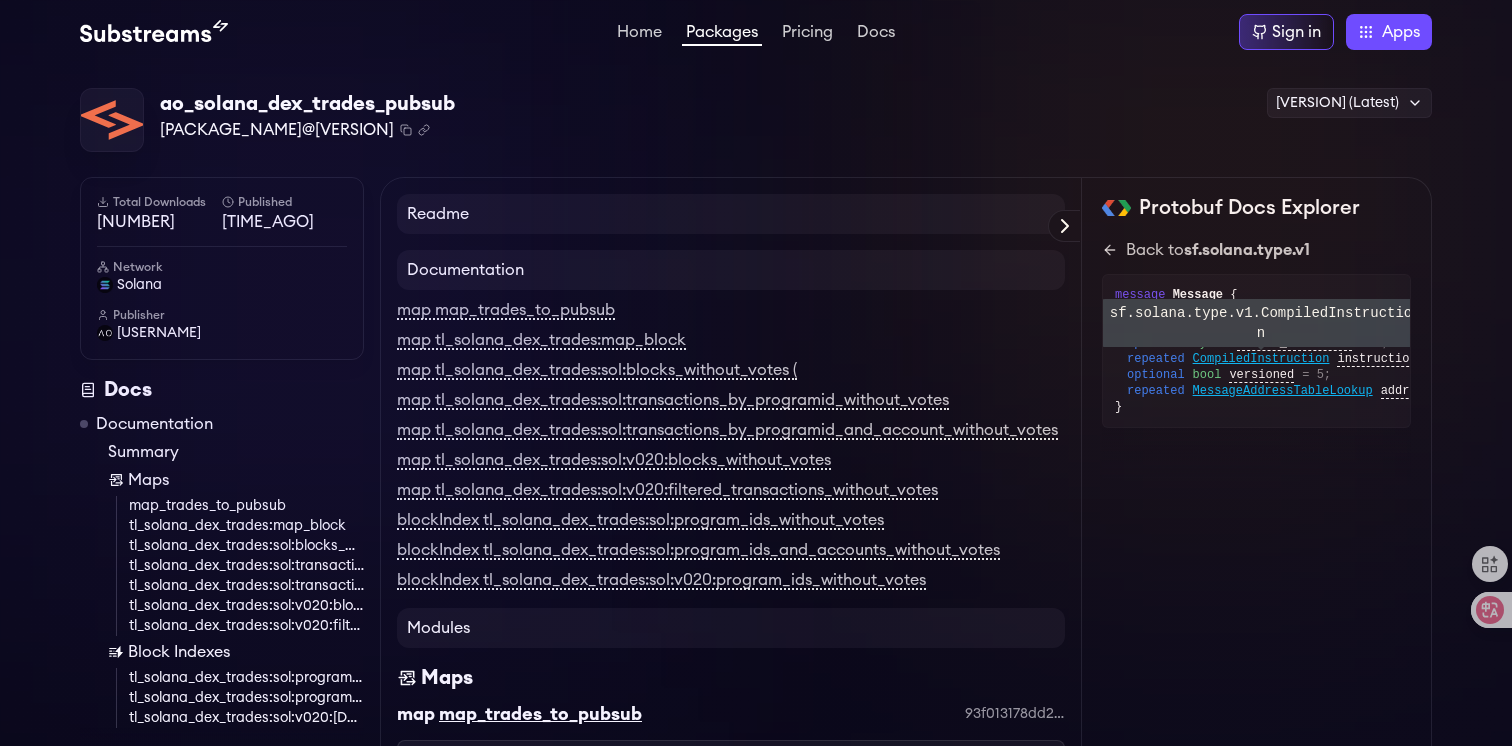 click on "CompiledInstruction" at bounding box center (1240, 311) 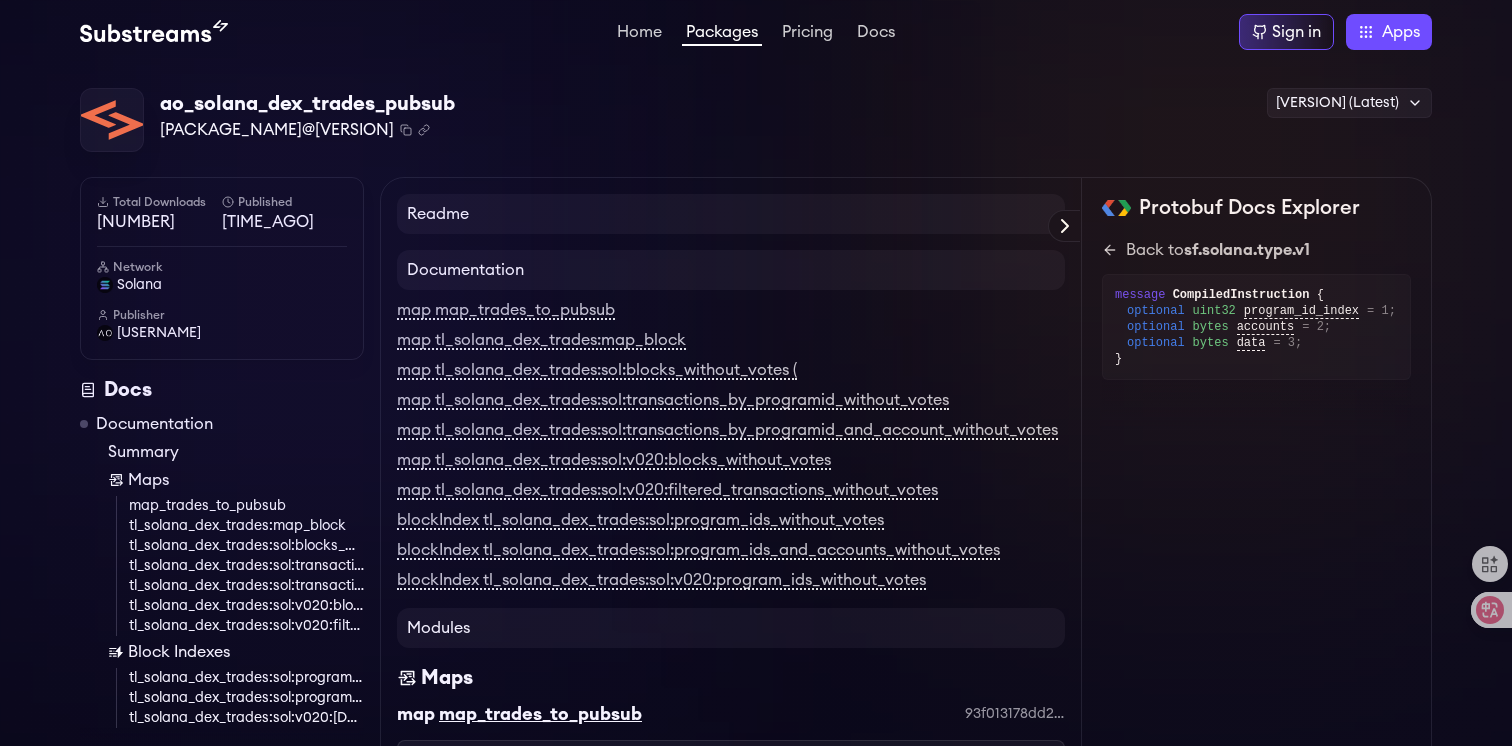 click on "Packages" at bounding box center (722, 35) 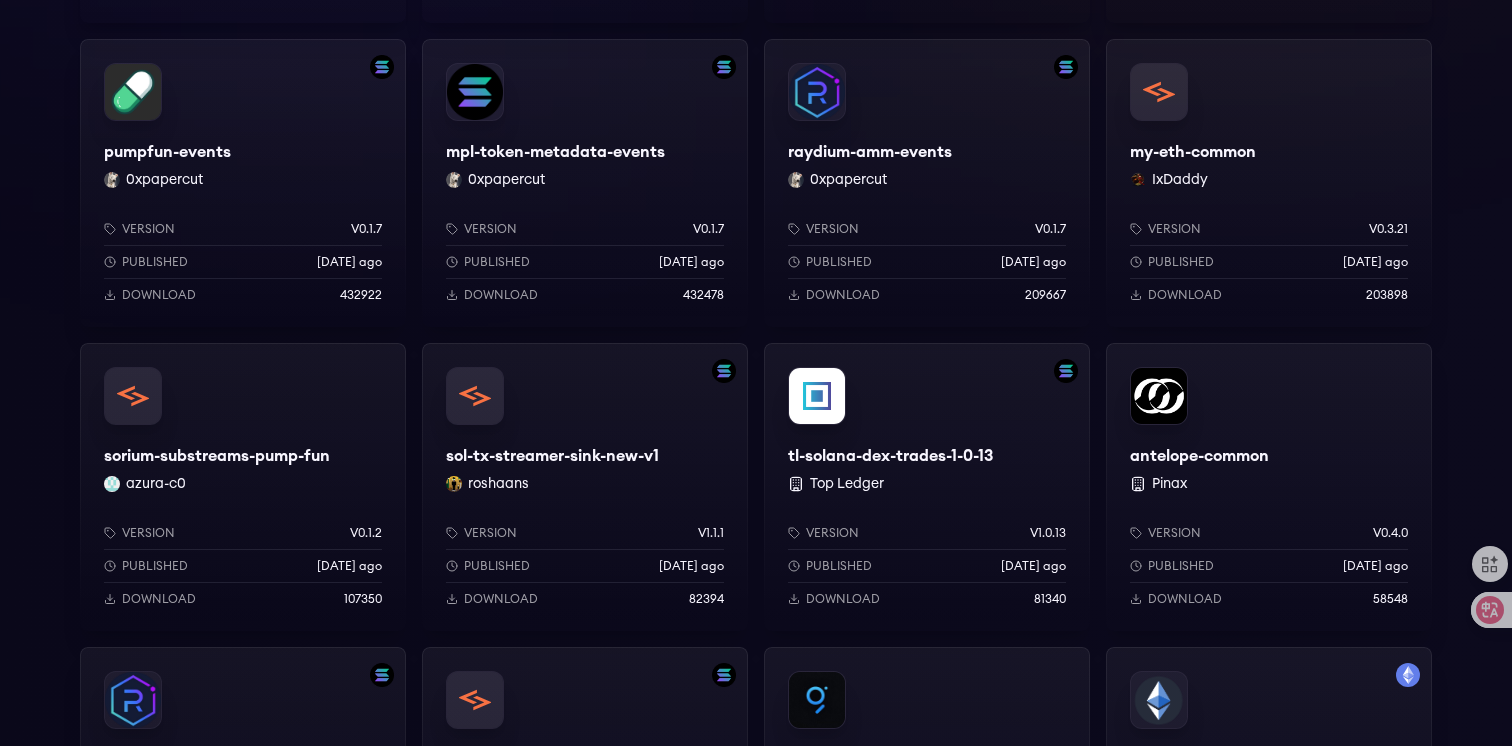 scroll, scrollTop: 637, scrollLeft: 0, axis: vertical 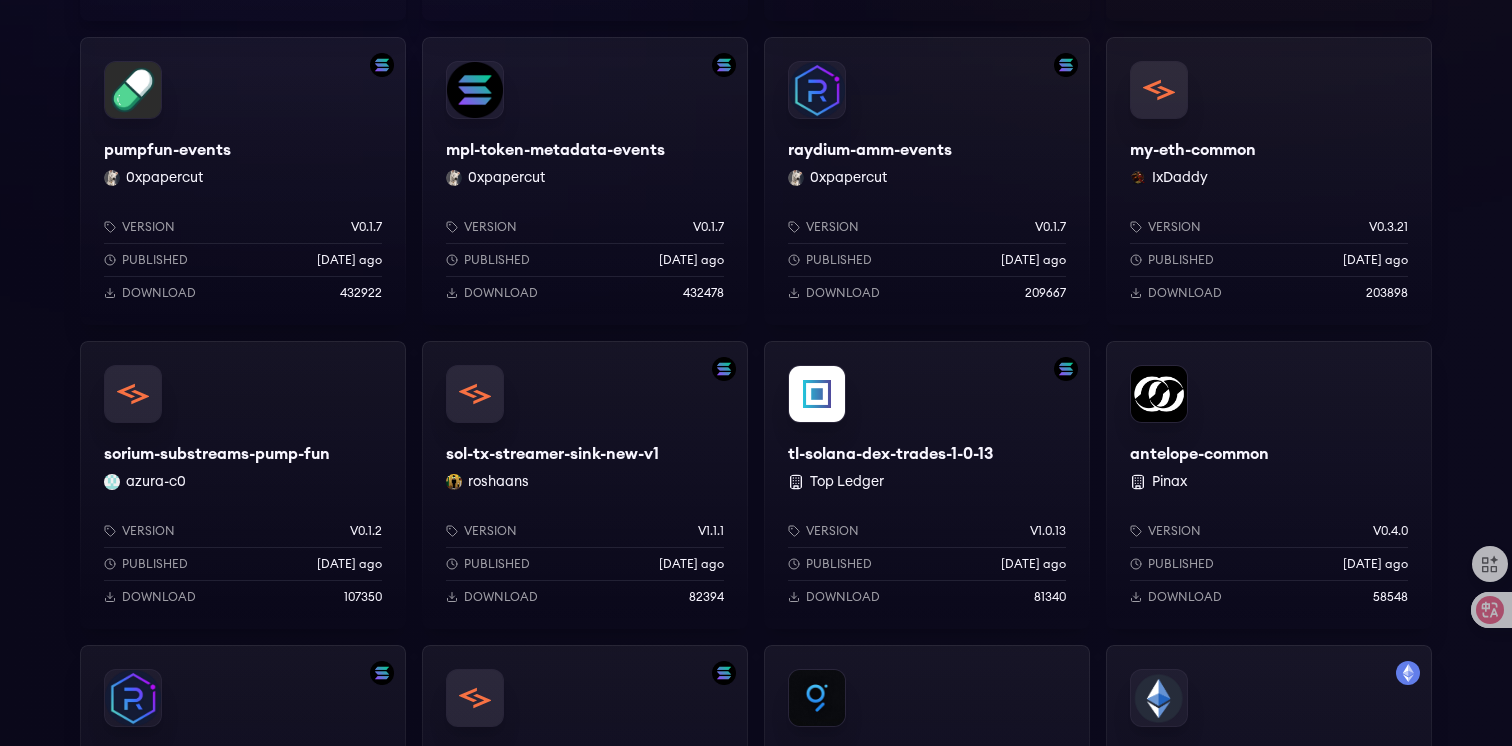 click on "tl-solana-dex-trades-1-0-13   Top Ledger Version v1.0.13 Published 1 years ago Download 81340" at bounding box center [927, 485] 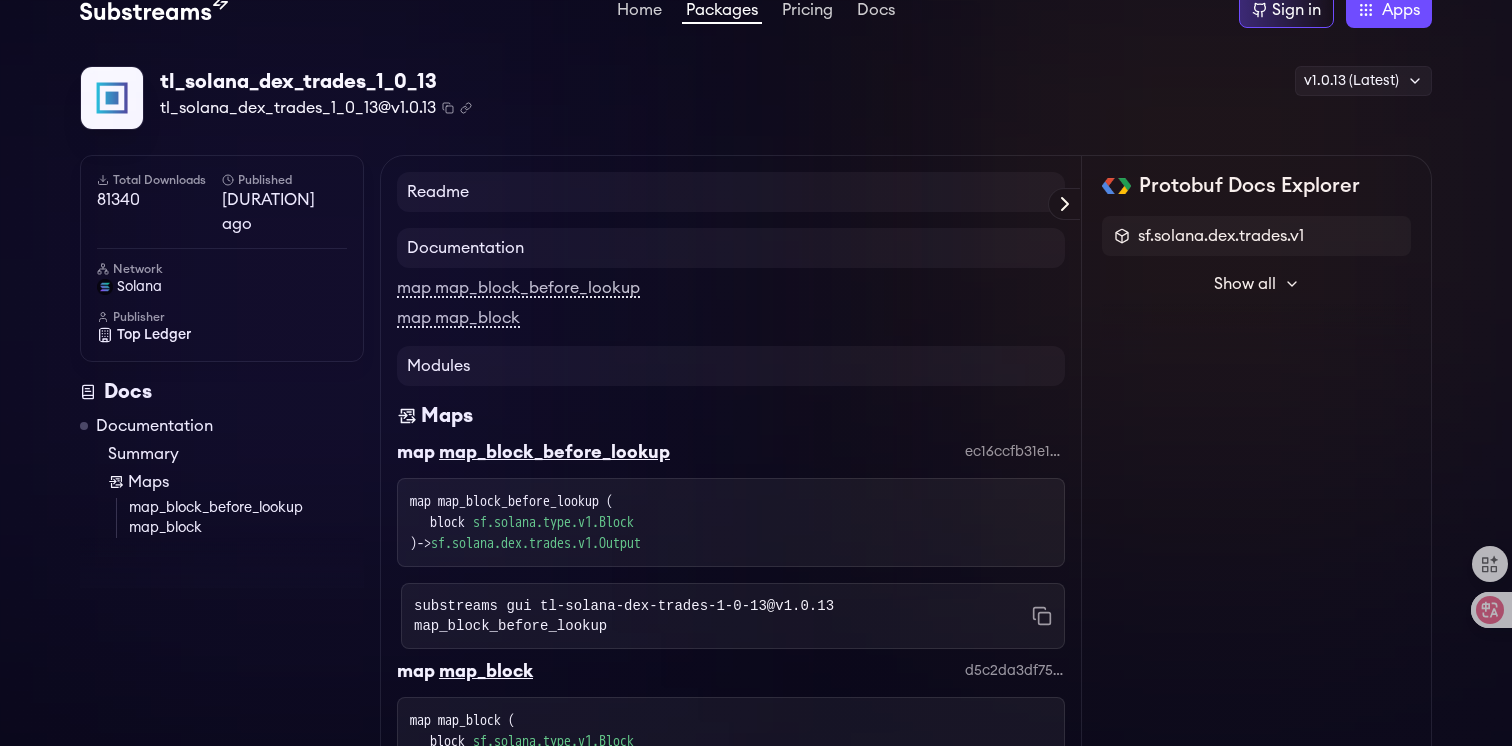 scroll, scrollTop: 29, scrollLeft: 0, axis: vertical 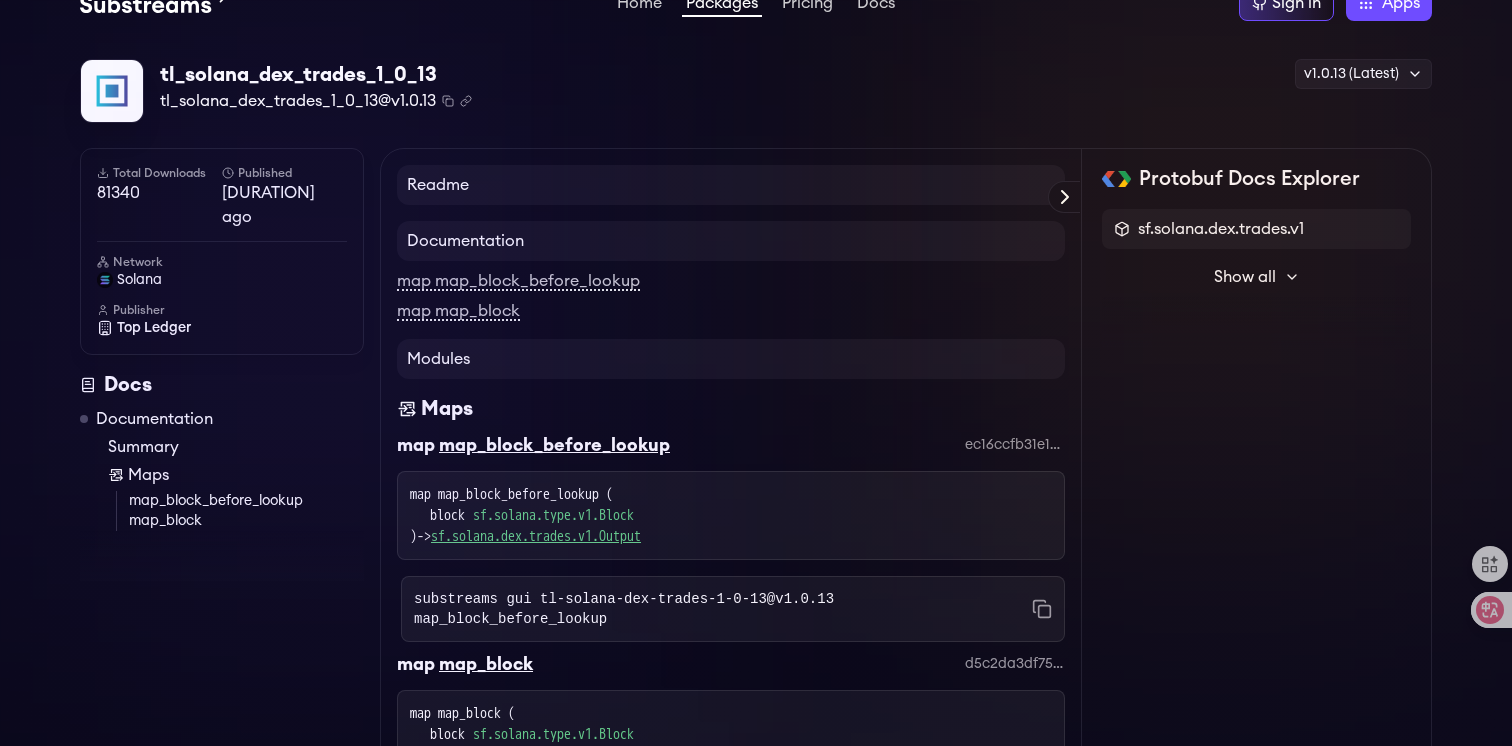 click on "sf.solana.dex.trades.v1.Output" at bounding box center [536, 536] 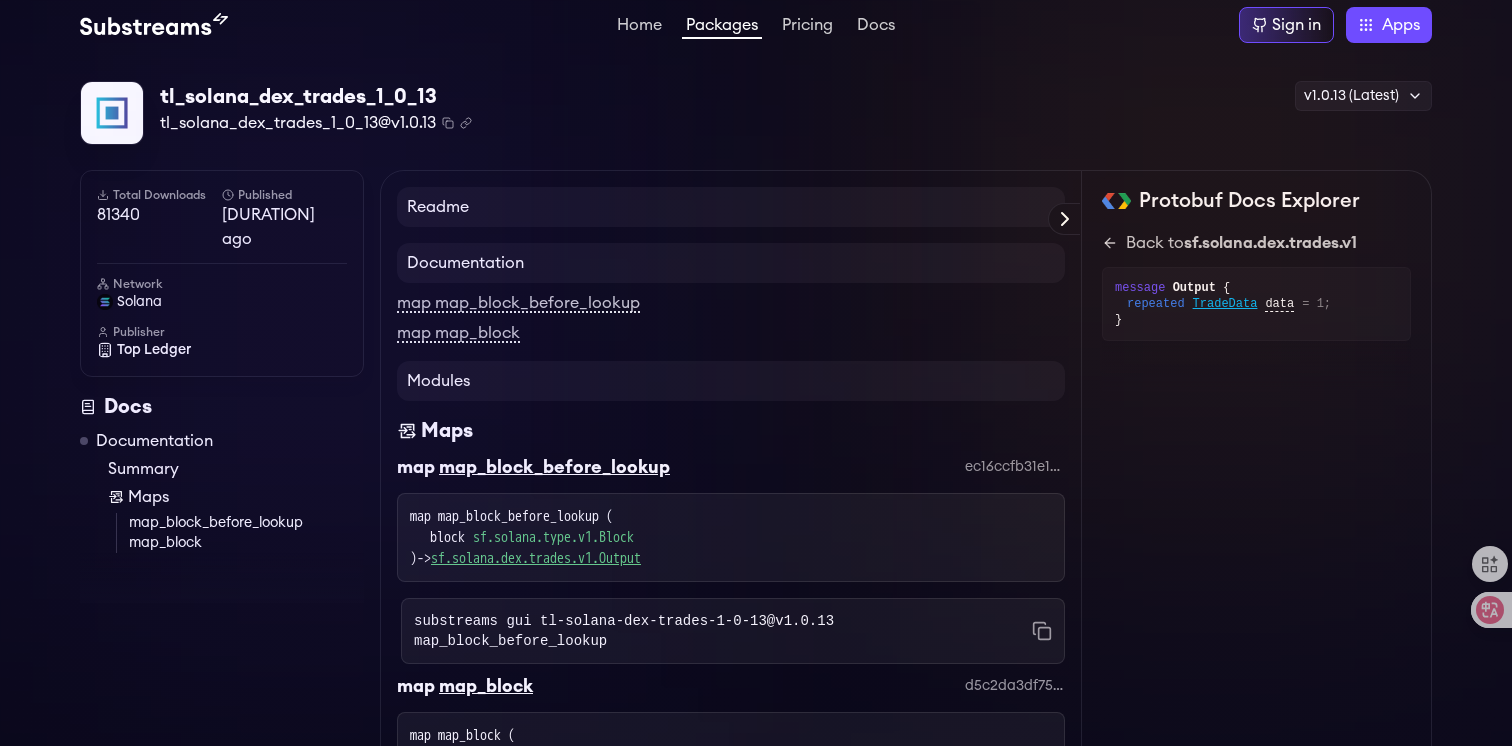 scroll, scrollTop: 0, scrollLeft: 0, axis: both 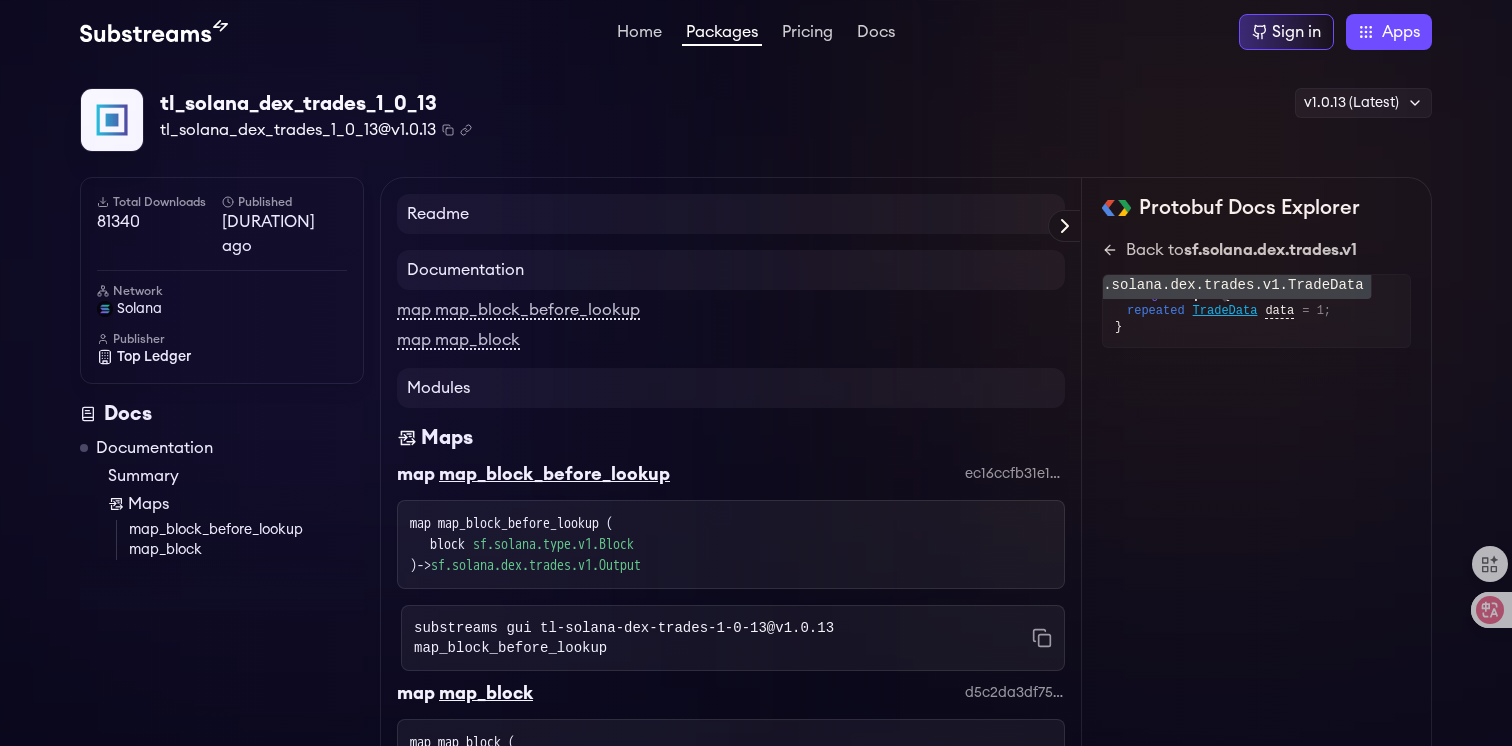 click on "TradeData" at bounding box center (1225, 311) 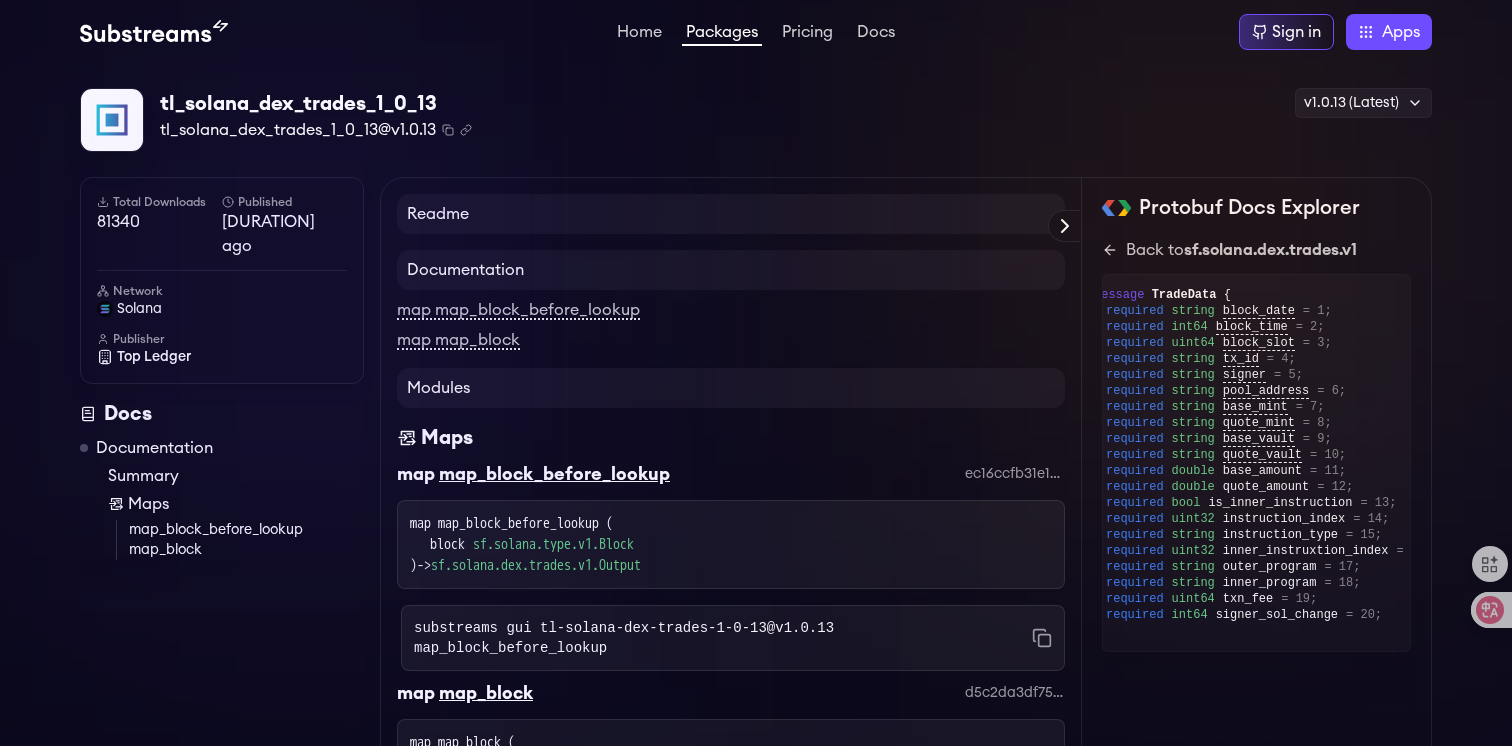 scroll, scrollTop: 0, scrollLeft: 41, axis: horizontal 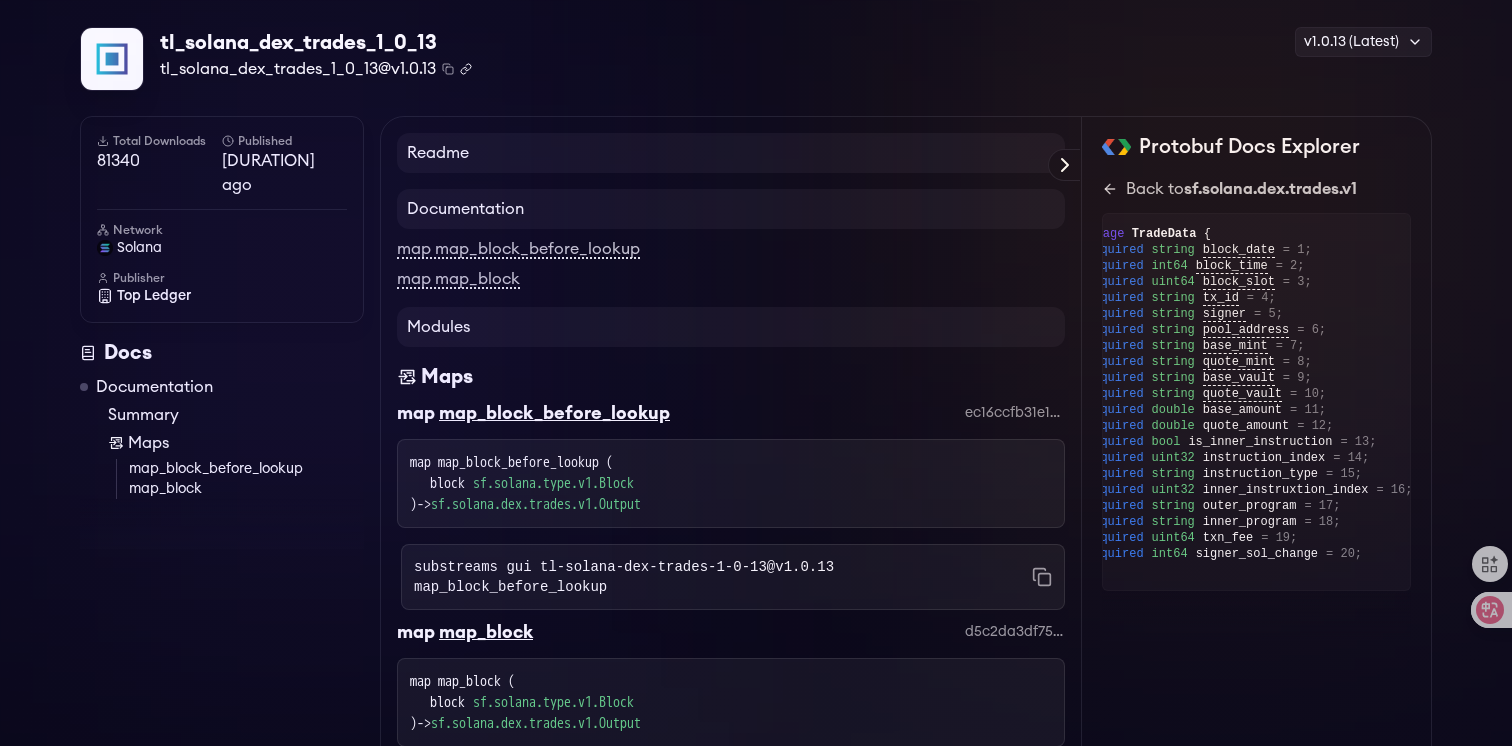 click at bounding box center [466, 69] 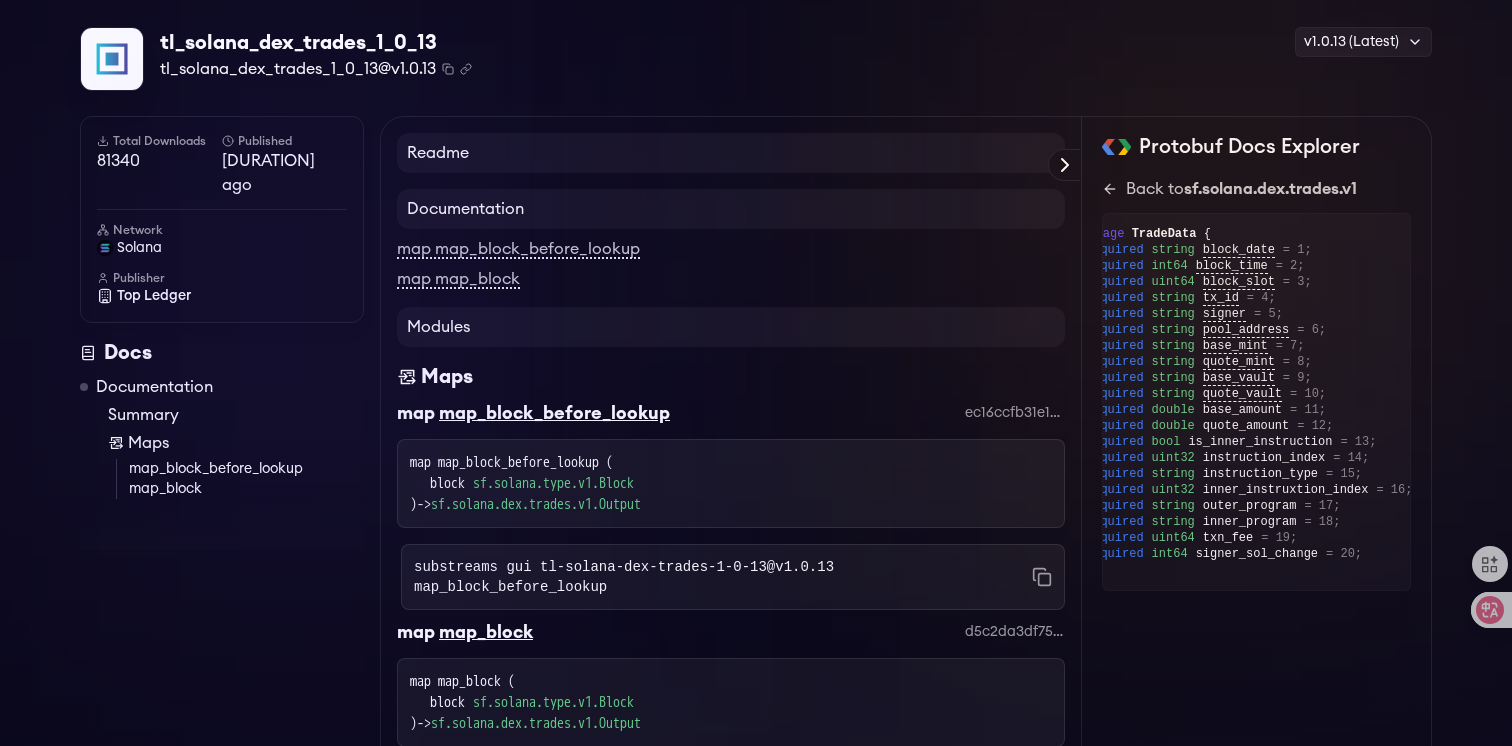click on "tl_solana_dex_trades_1_0_13" at bounding box center (316, 43) 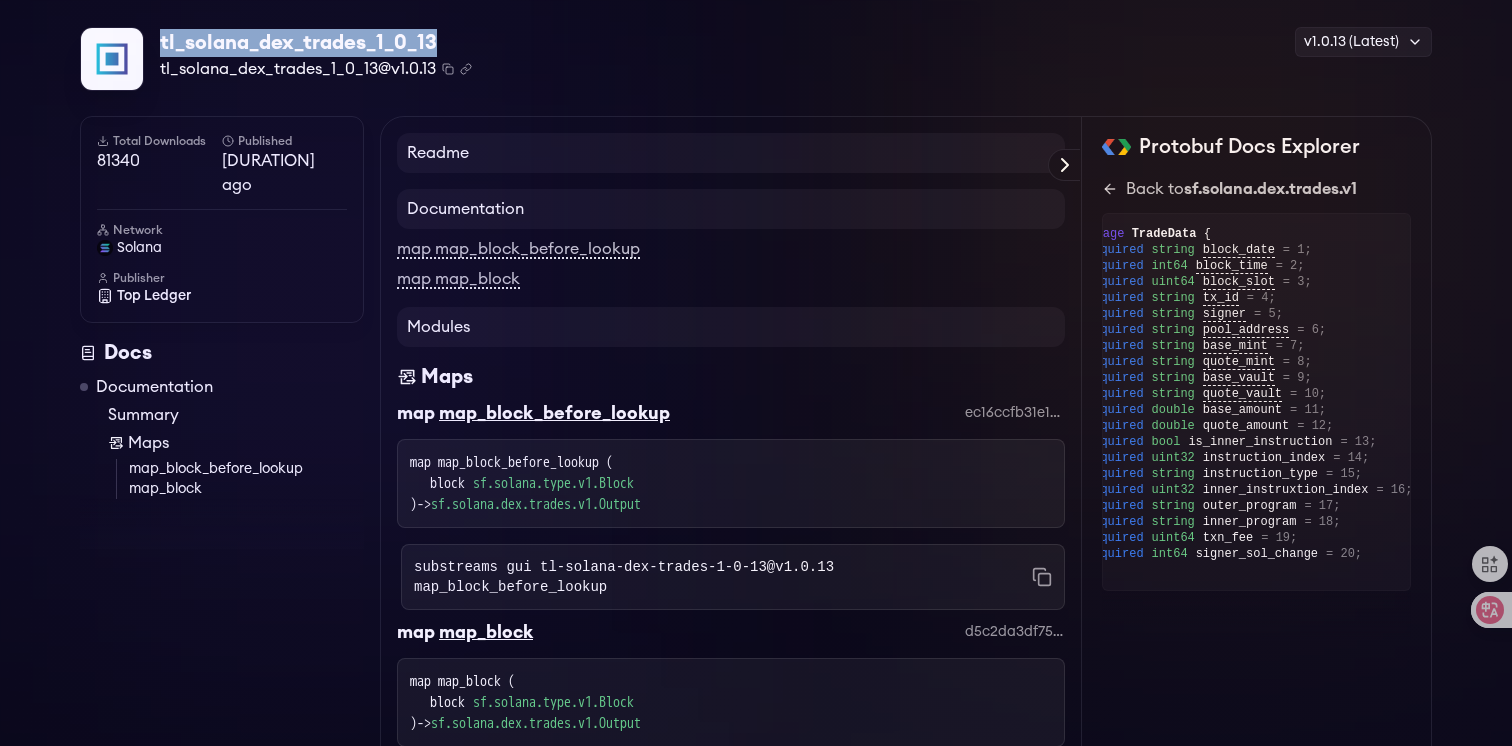 click on "tl_solana_dex_trades_1_0_13" at bounding box center [316, 43] 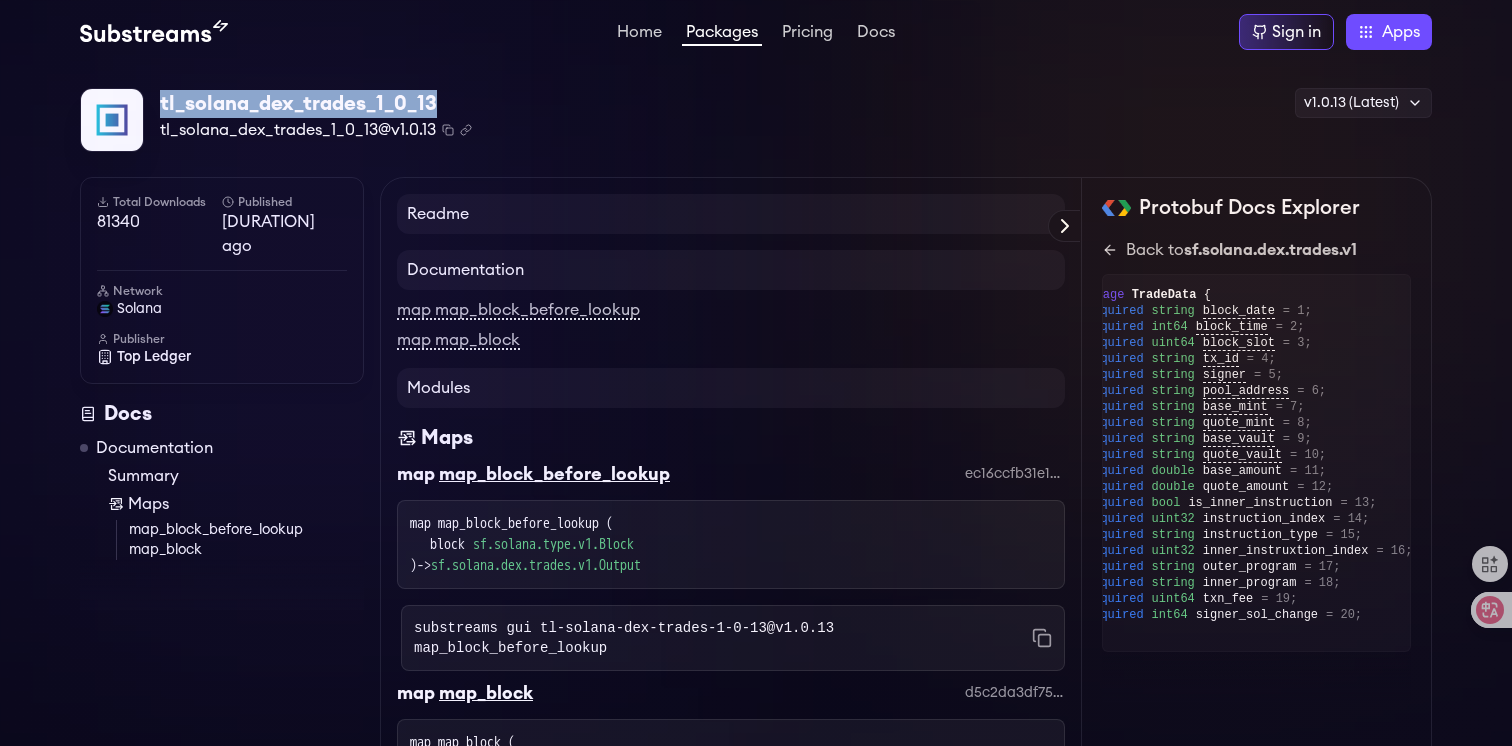 click on "Packages" at bounding box center [722, 35] 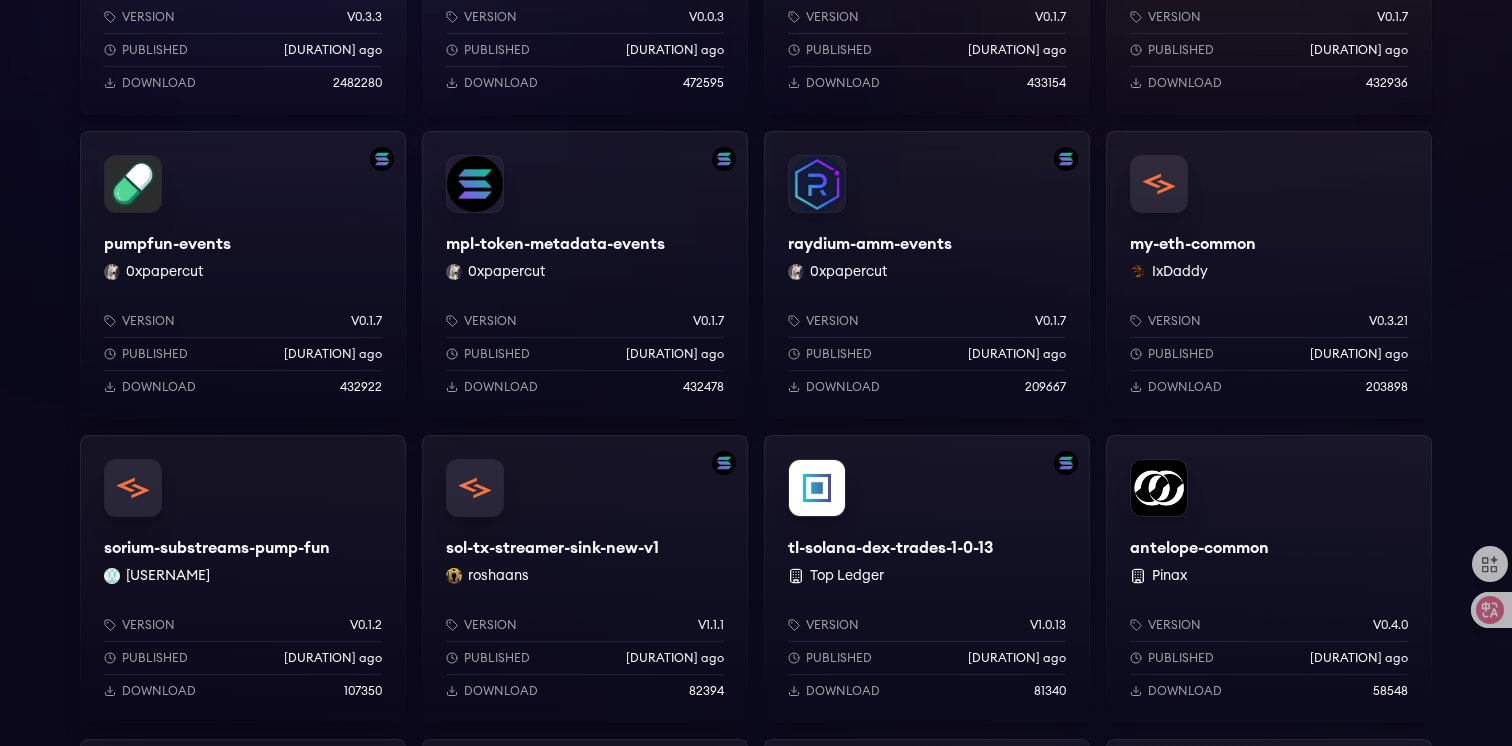 scroll, scrollTop: 545, scrollLeft: 0, axis: vertical 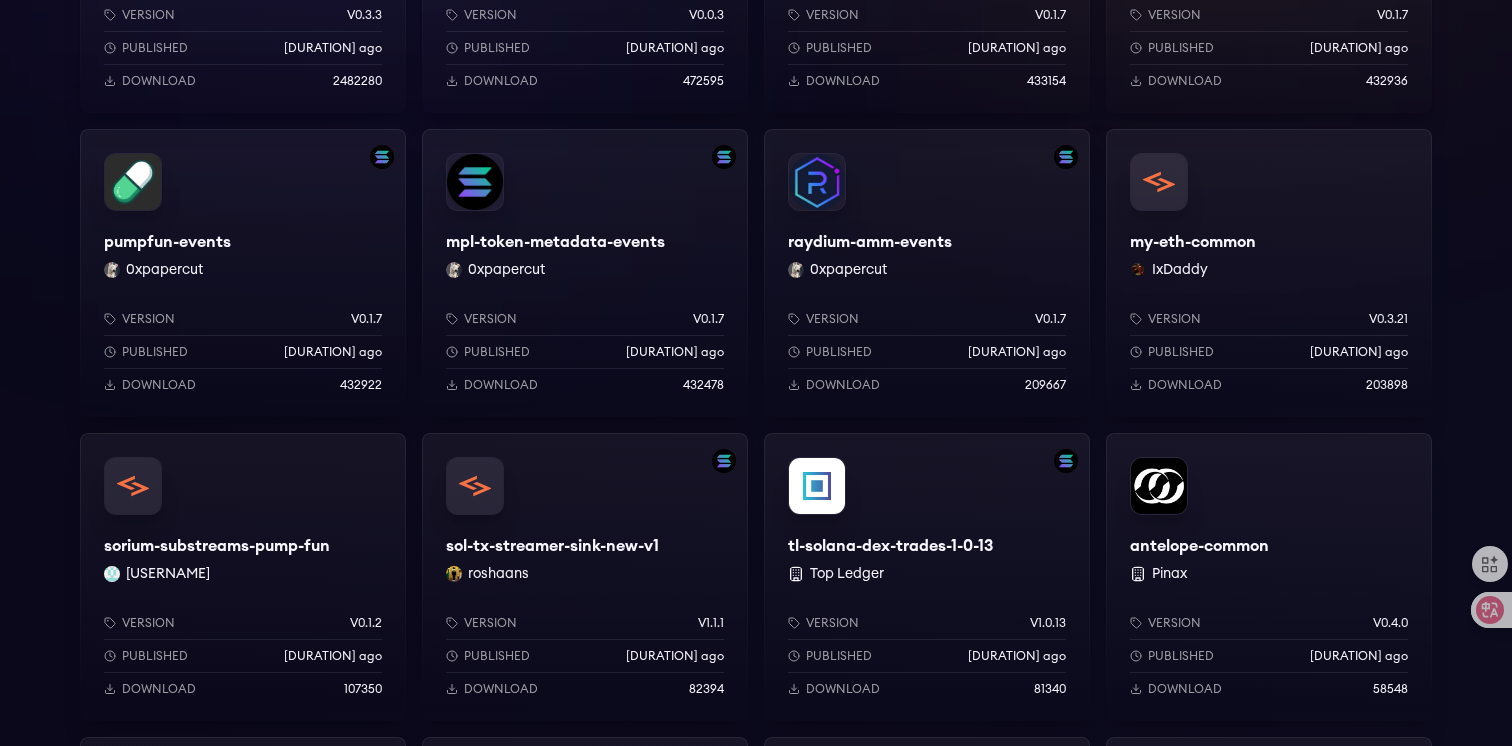 click on "pumpfun-events   0xpapercut Version v0.1.7 Published 6 months ago Download 432922" at bounding box center (243, 273) 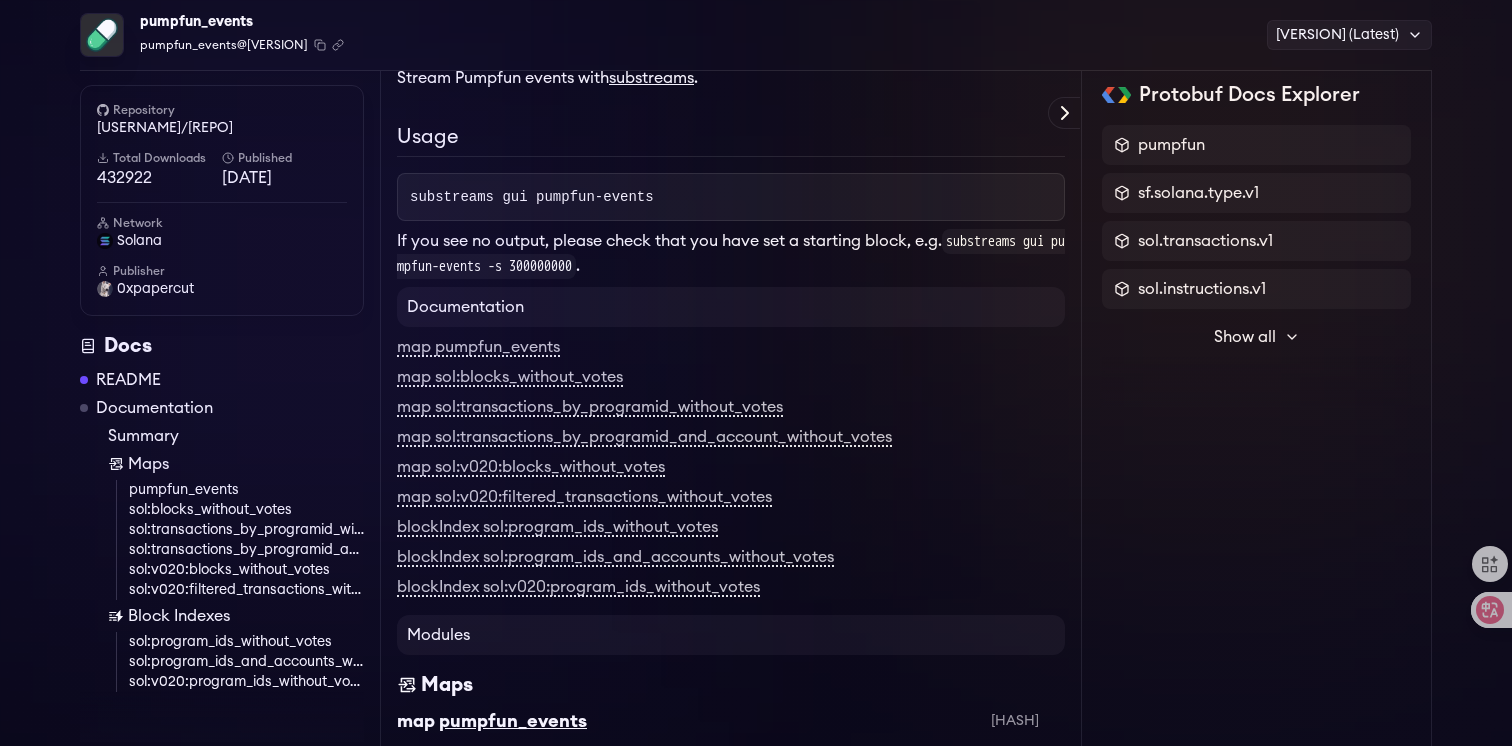 scroll, scrollTop: 229, scrollLeft: 0, axis: vertical 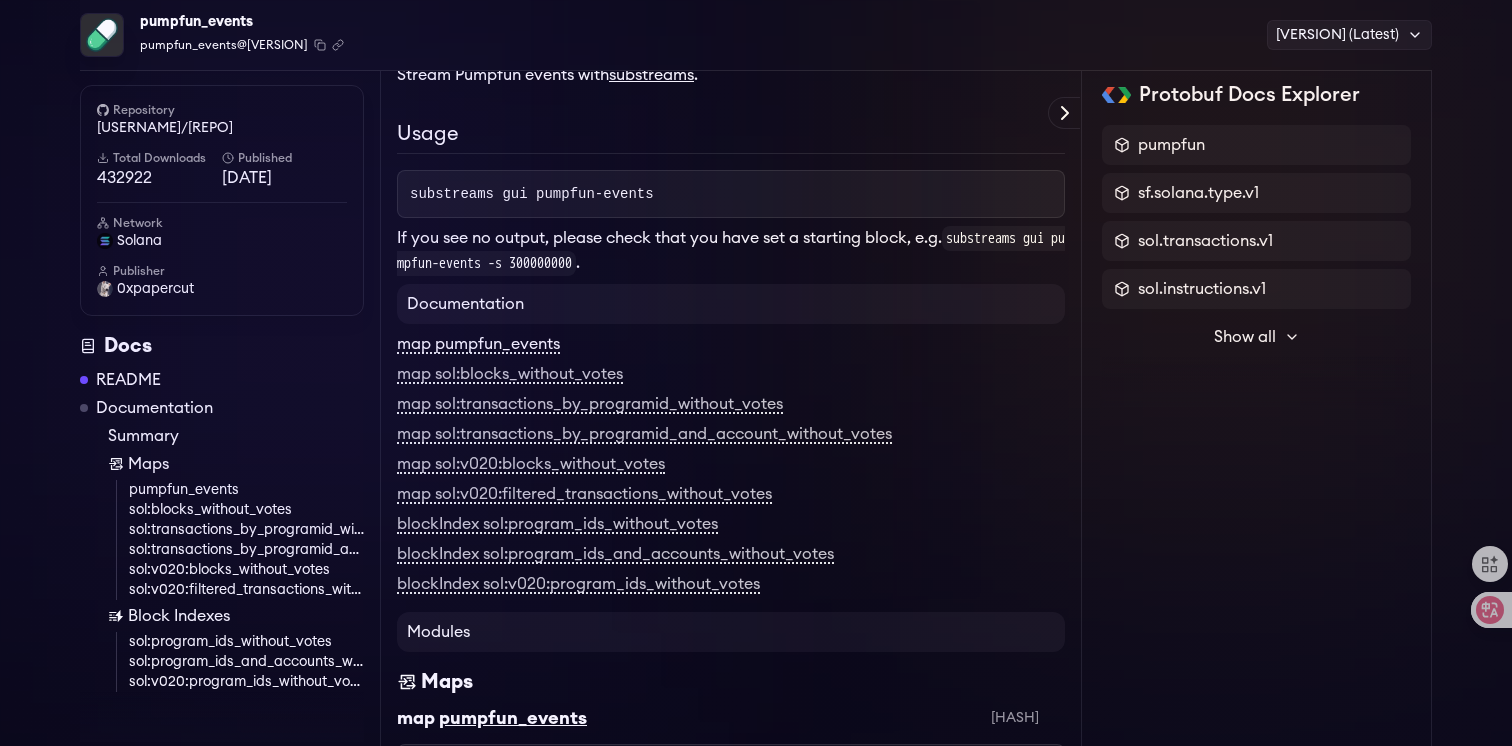 click on "map pumpfun_events" at bounding box center [478, 345] 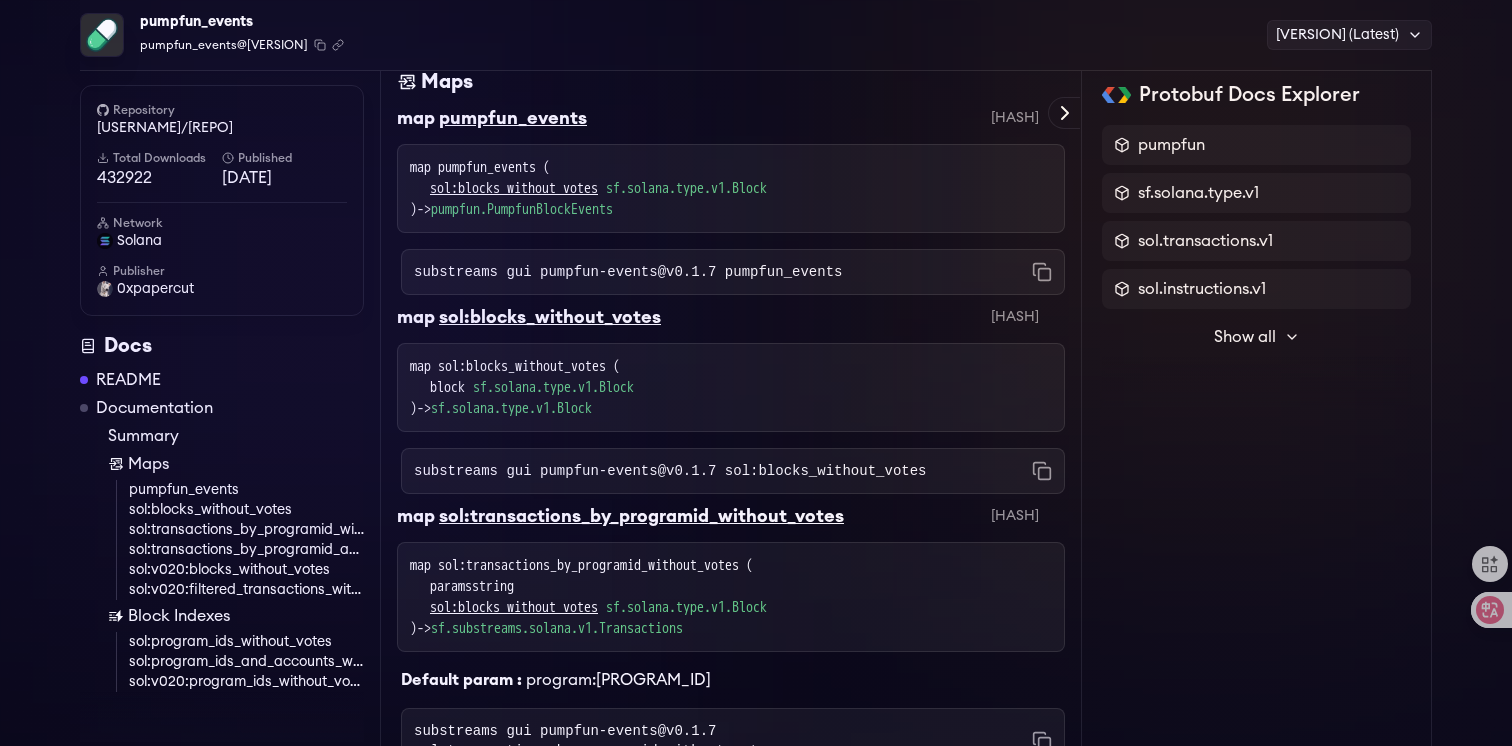 scroll, scrollTop: 853, scrollLeft: 0, axis: vertical 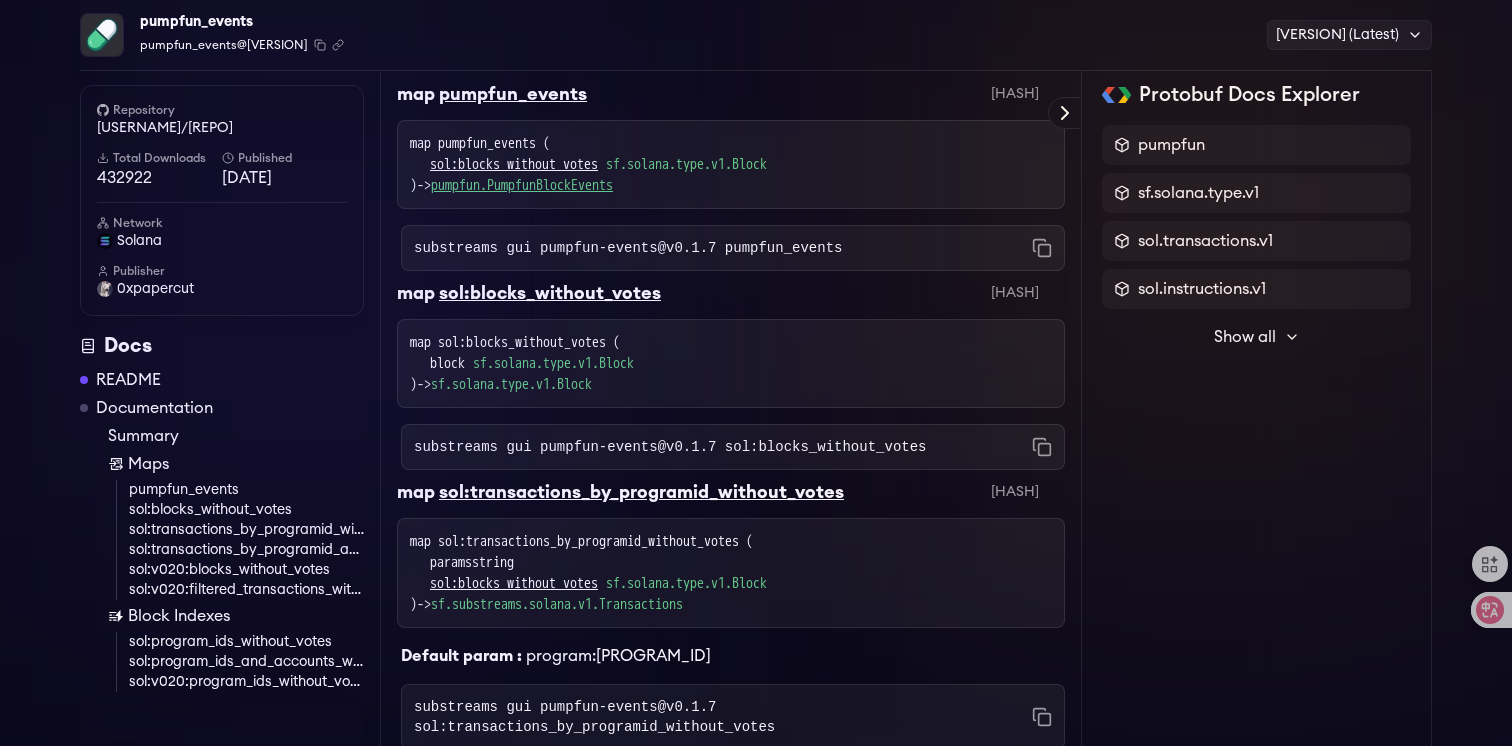 click on "pumpfun.PumpfunBlockEvents" at bounding box center [522, 185] 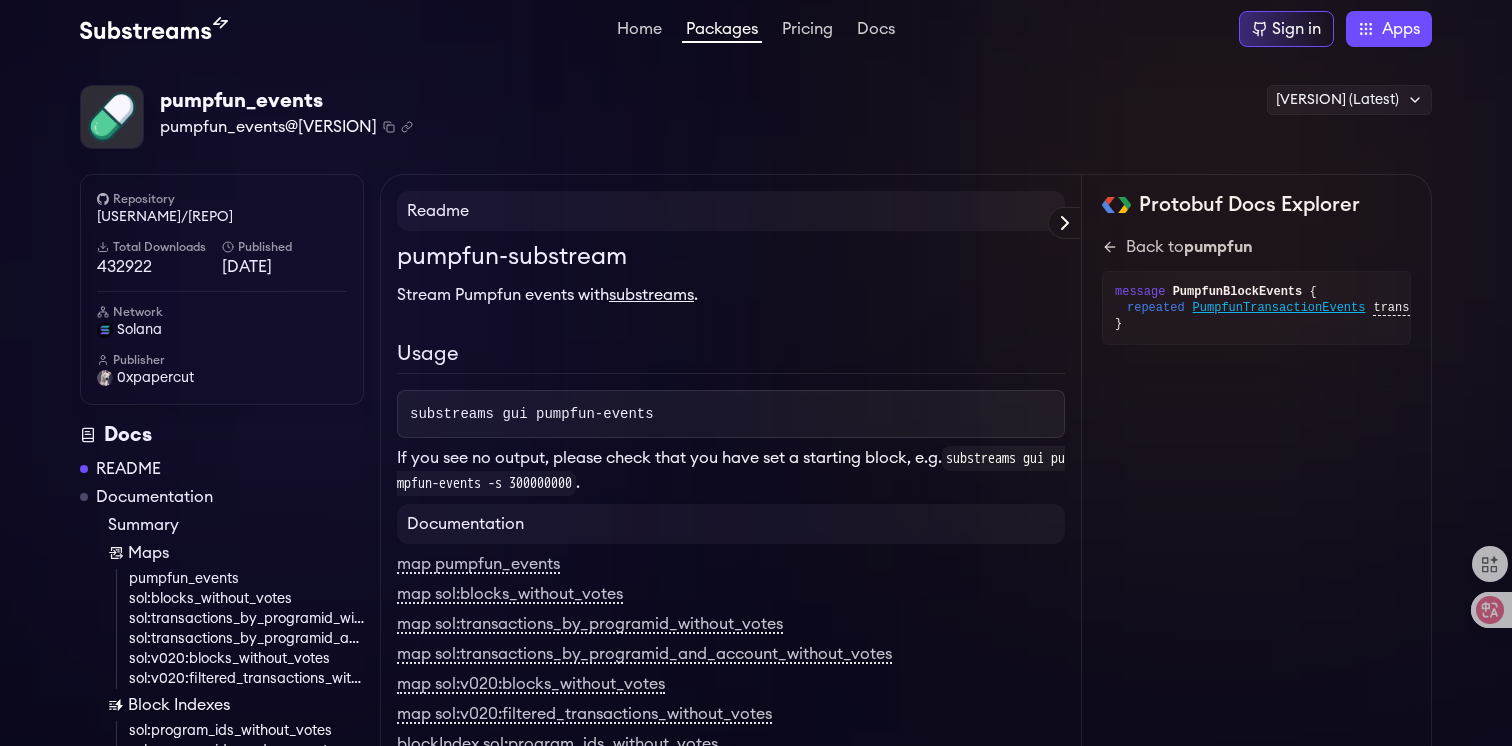 scroll, scrollTop: 0, scrollLeft: 0, axis: both 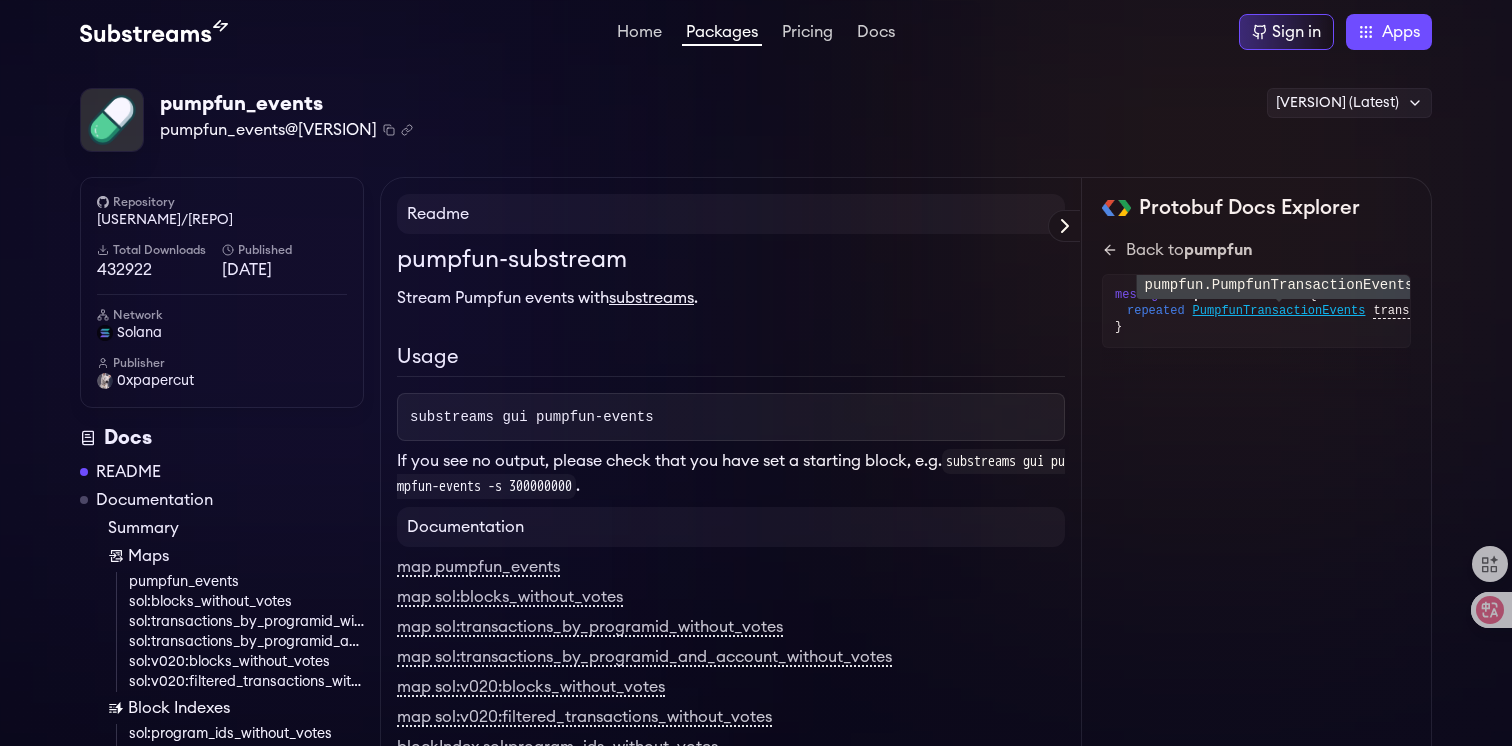 click on "PumpfunTransactionEvents" at bounding box center [1279, 311] 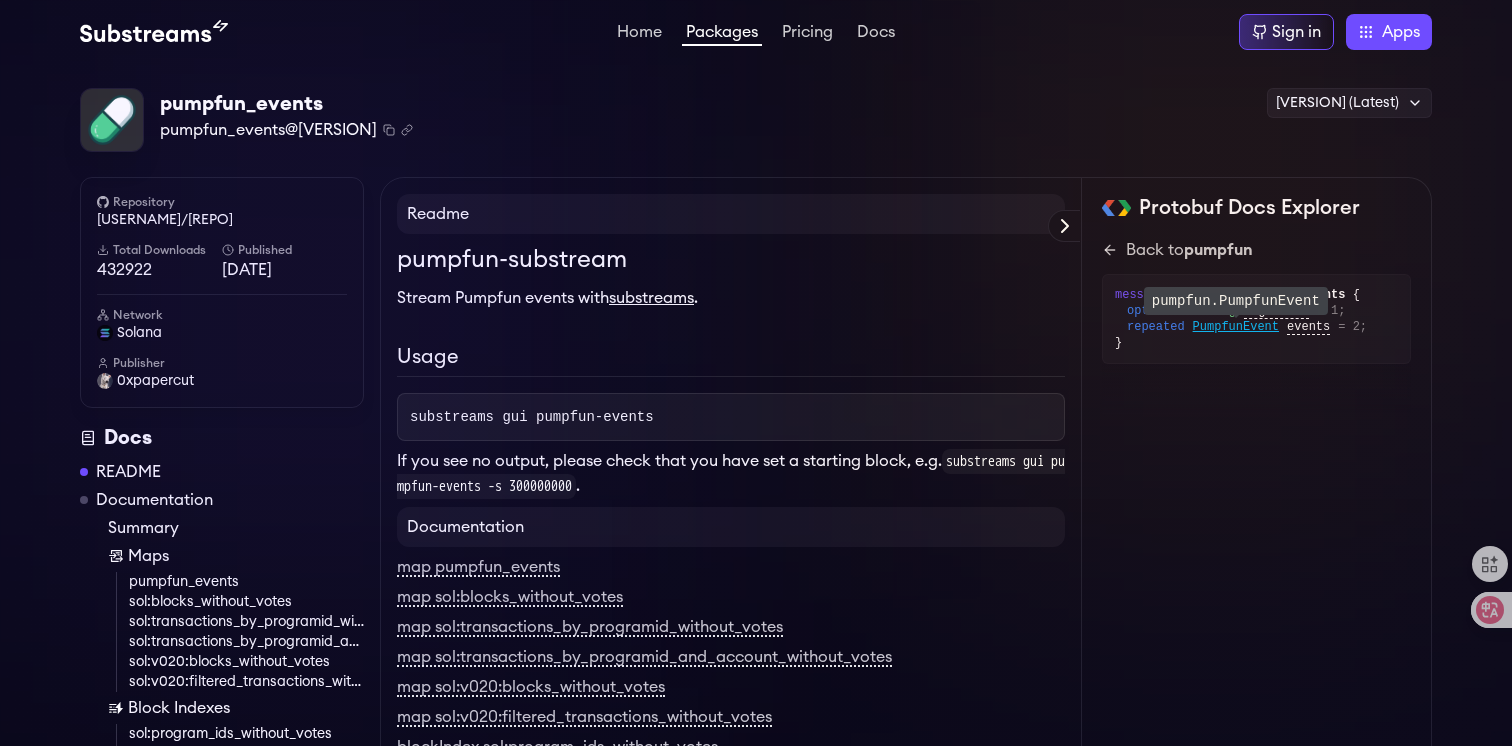 click on "PumpfunEvent" at bounding box center [1236, 327] 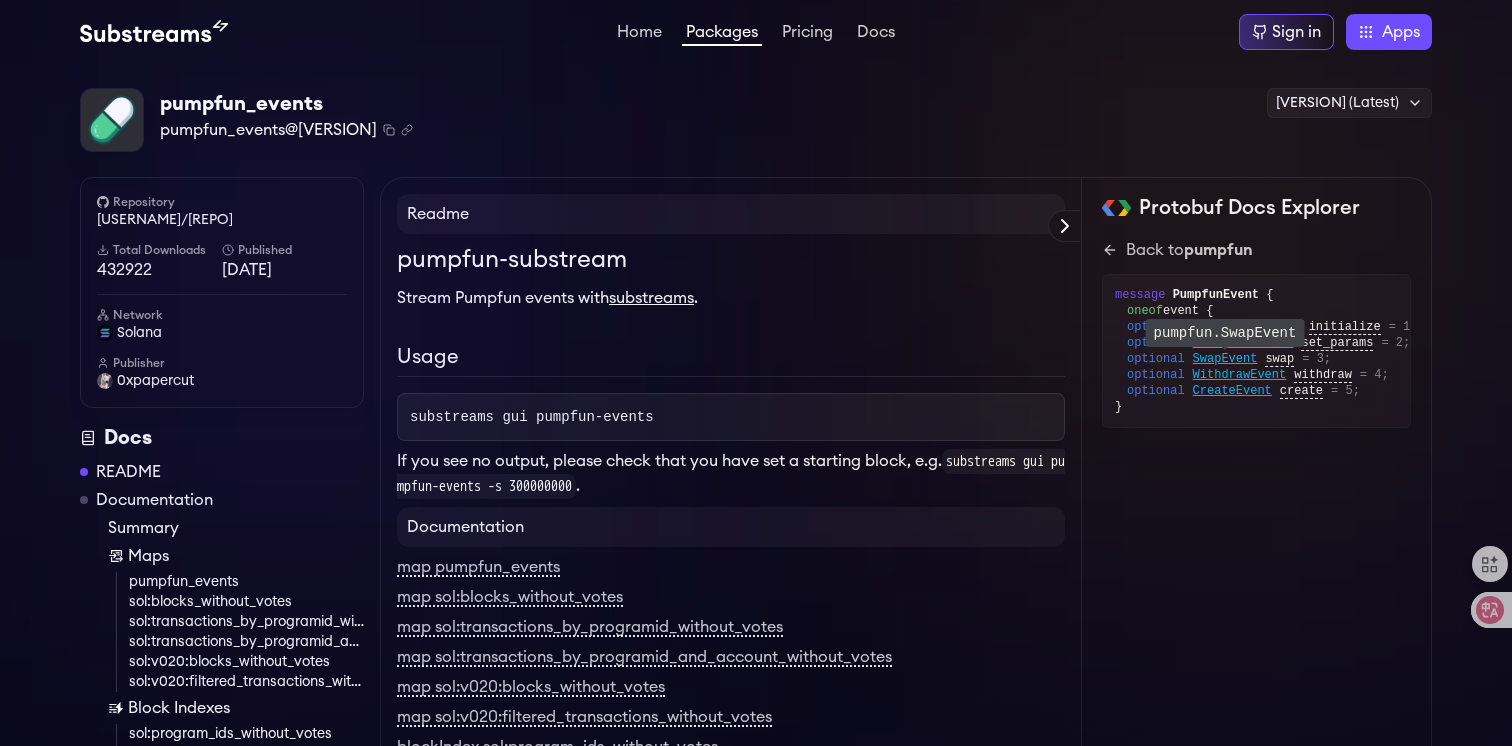 click on "SwapEvent" at bounding box center [1247, 327] 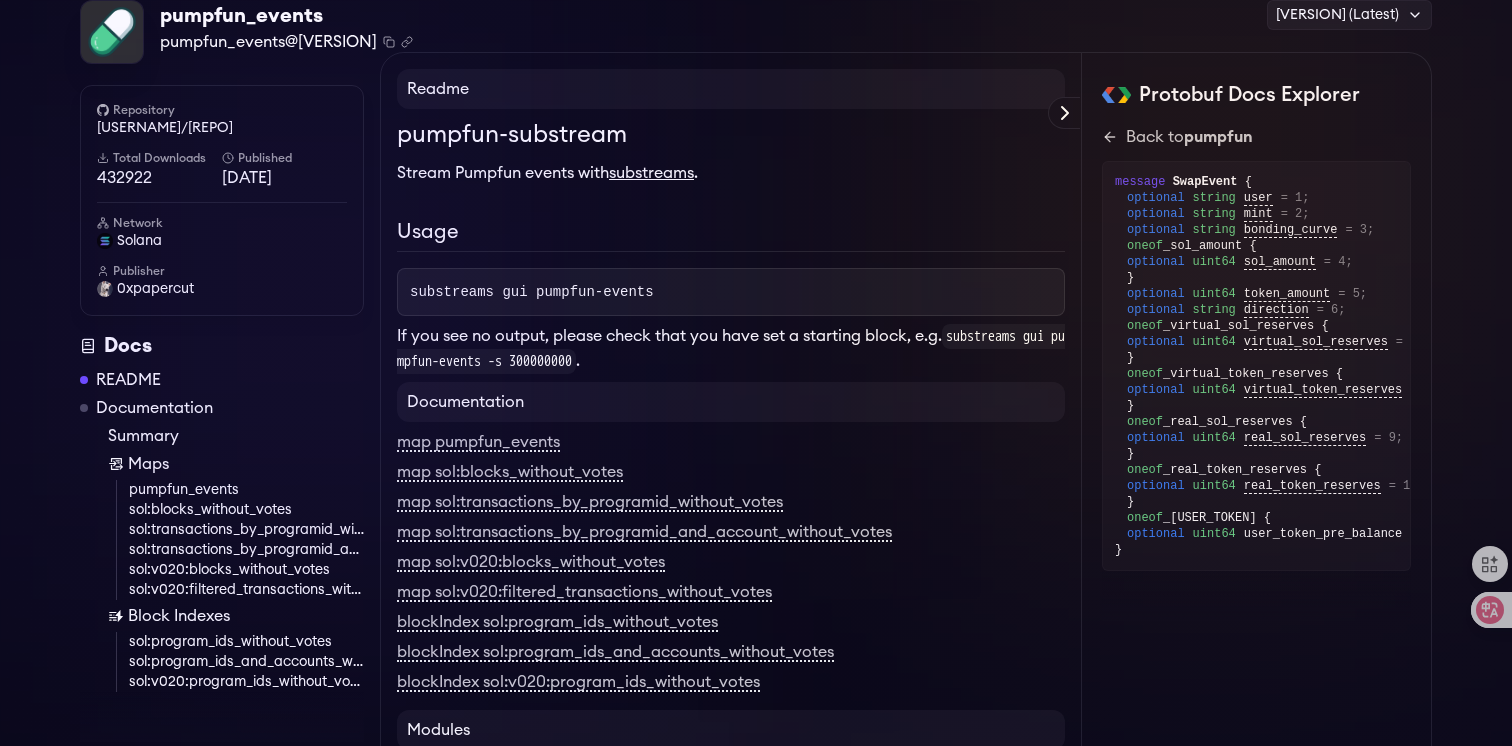 scroll, scrollTop: 0, scrollLeft: 0, axis: both 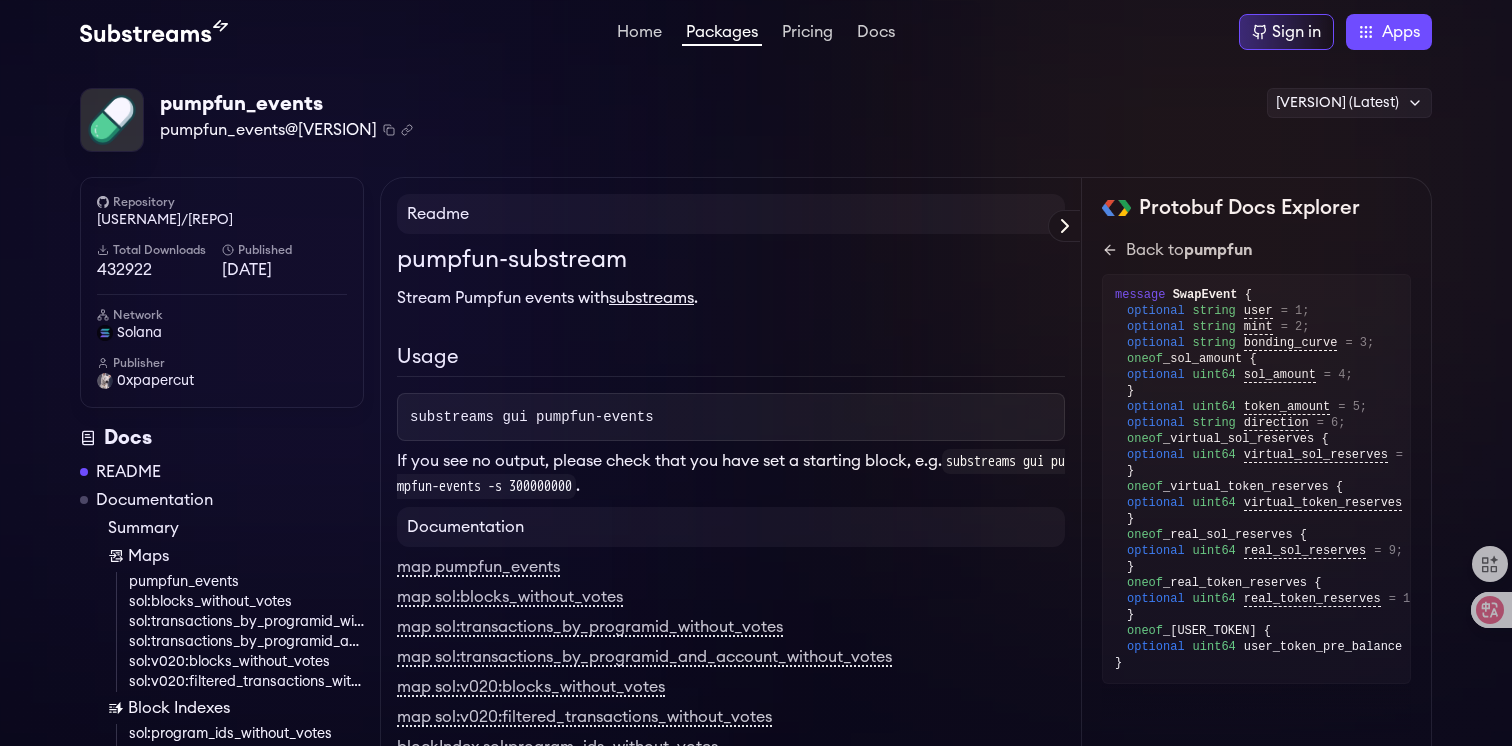 click on "Packages" at bounding box center [722, 35] 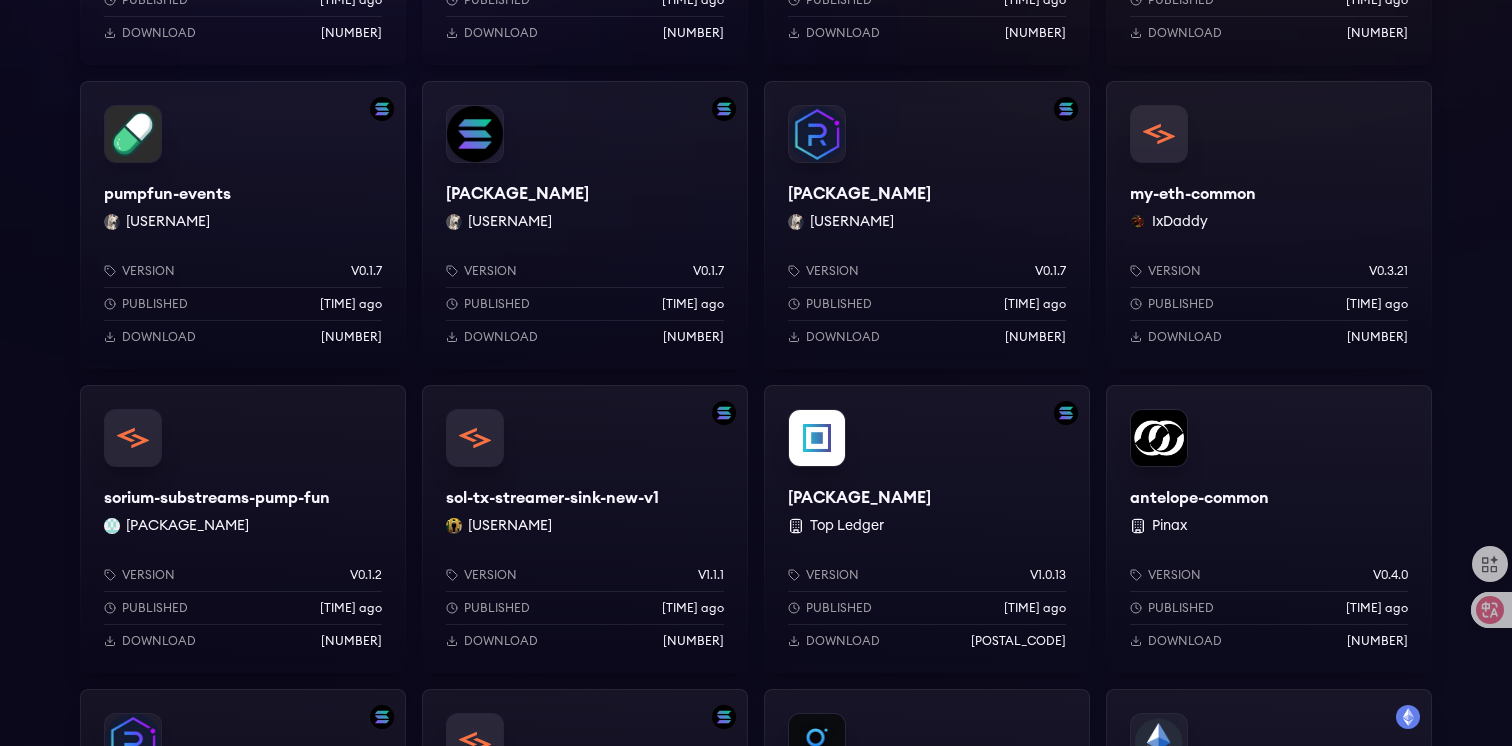 scroll, scrollTop: 626, scrollLeft: 0, axis: vertical 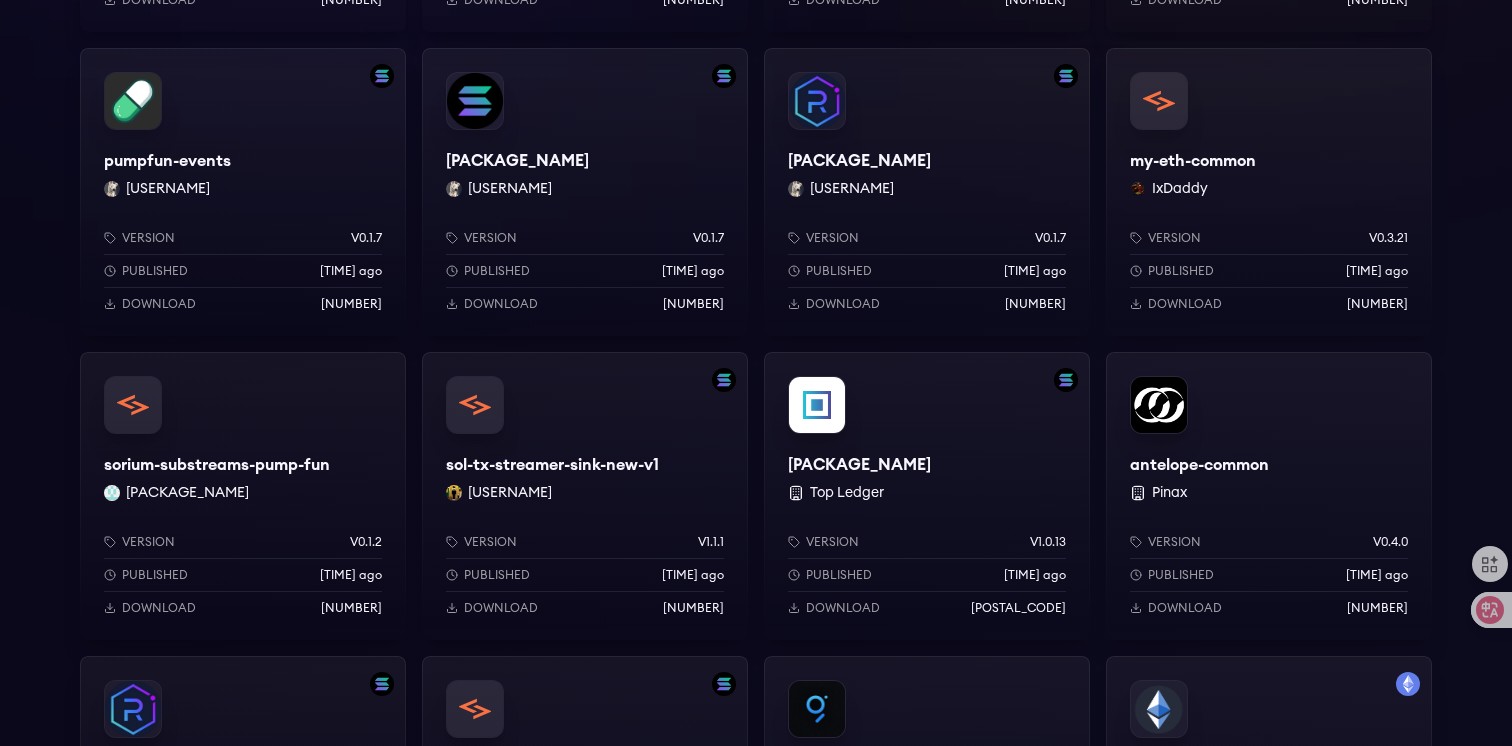 click on "sol-tx-streamer-sink-new-v1   roshaans Version v1.1.1 Published 4 months ago Download 82403" at bounding box center [585, 496] 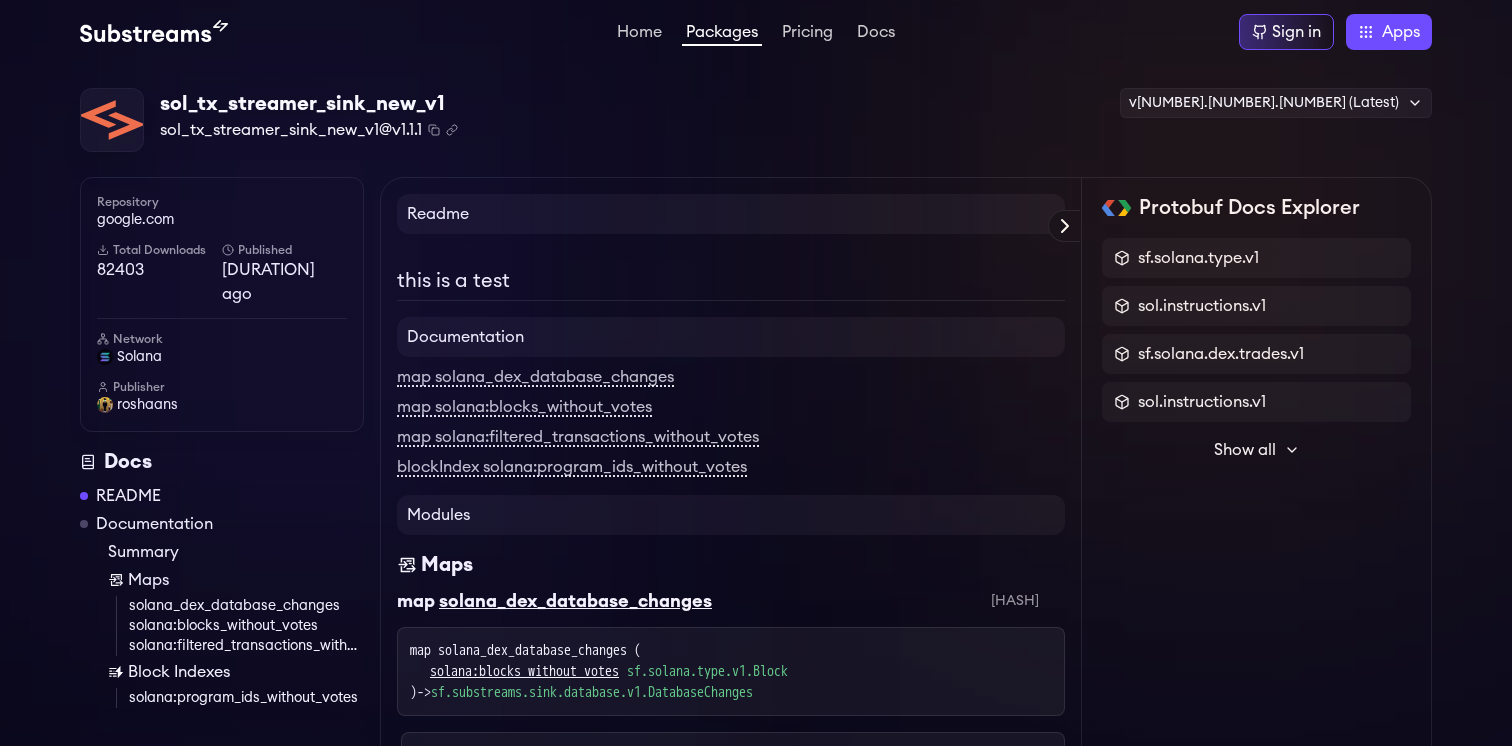 scroll, scrollTop: 0, scrollLeft: 0, axis: both 